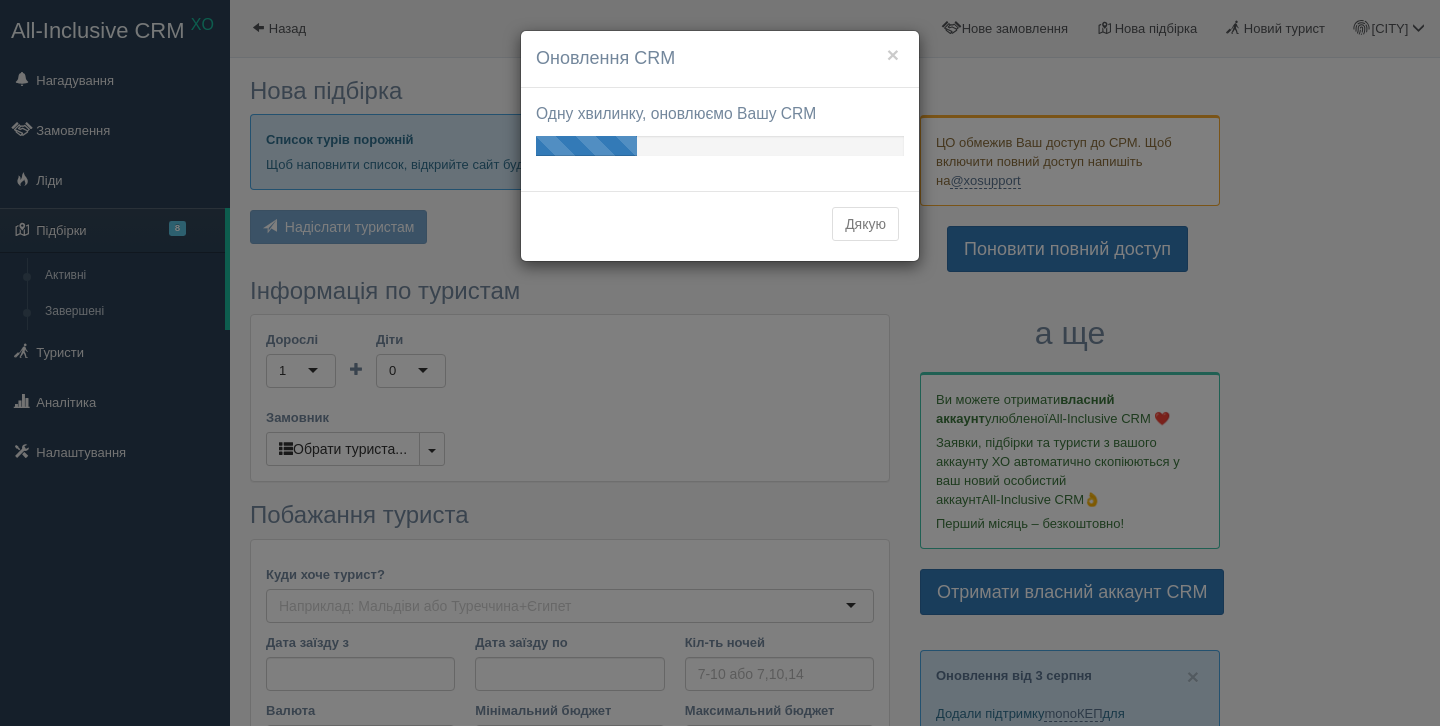 scroll, scrollTop: 0, scrollLeft: 0, axis: both 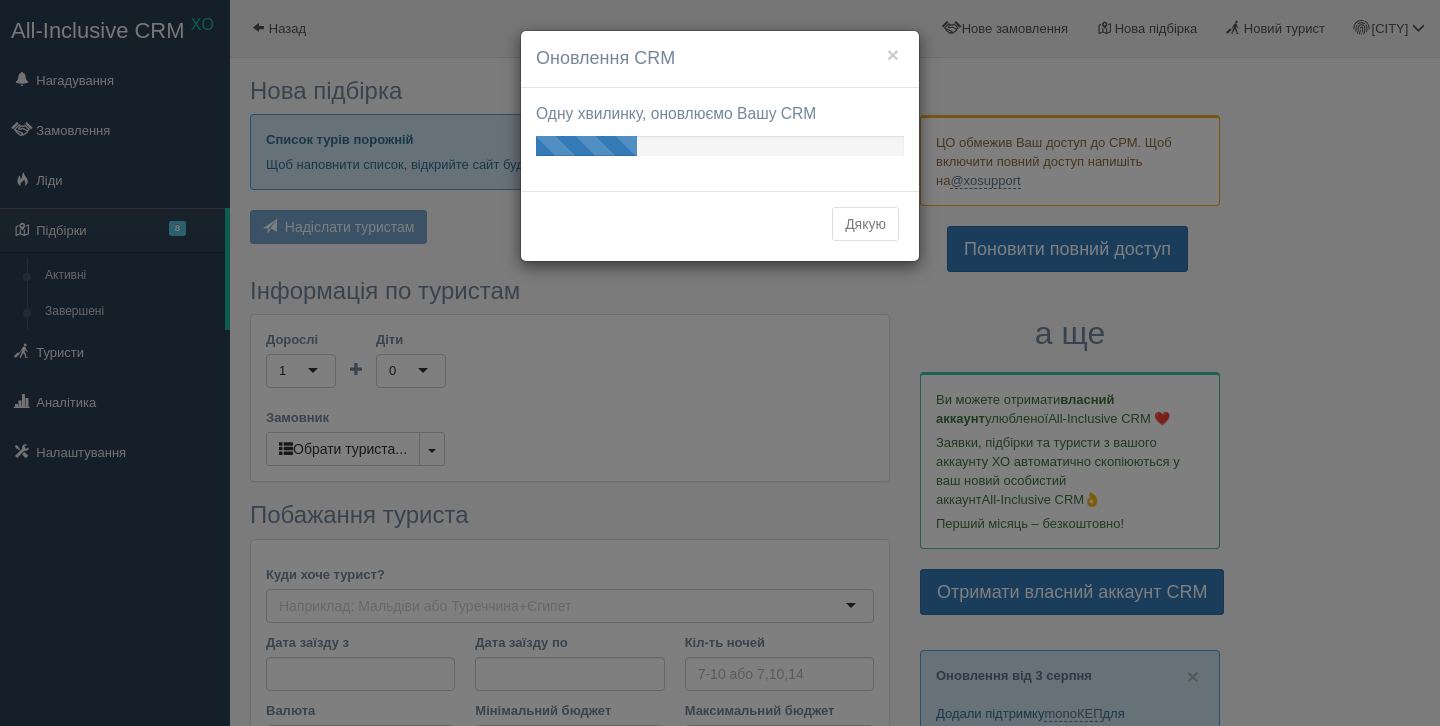 type on "6-9" 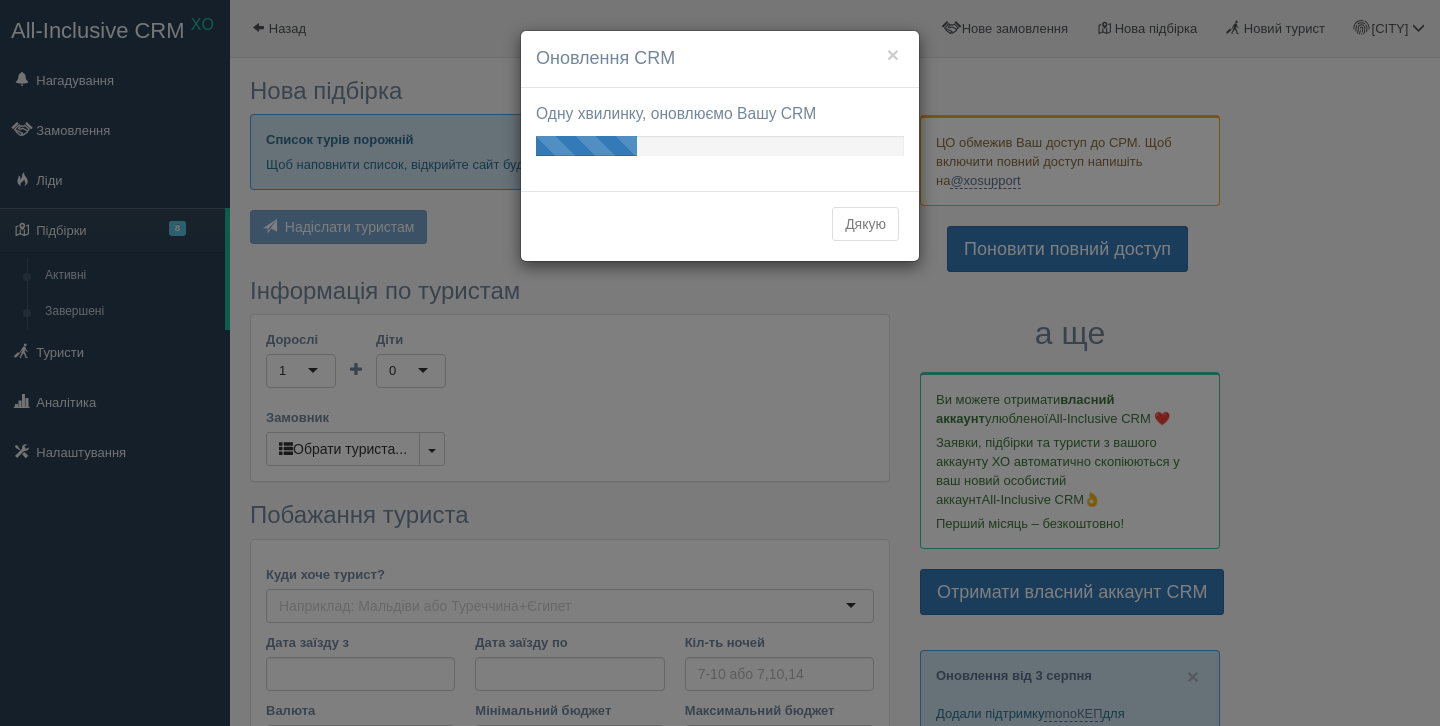 type on "52200" 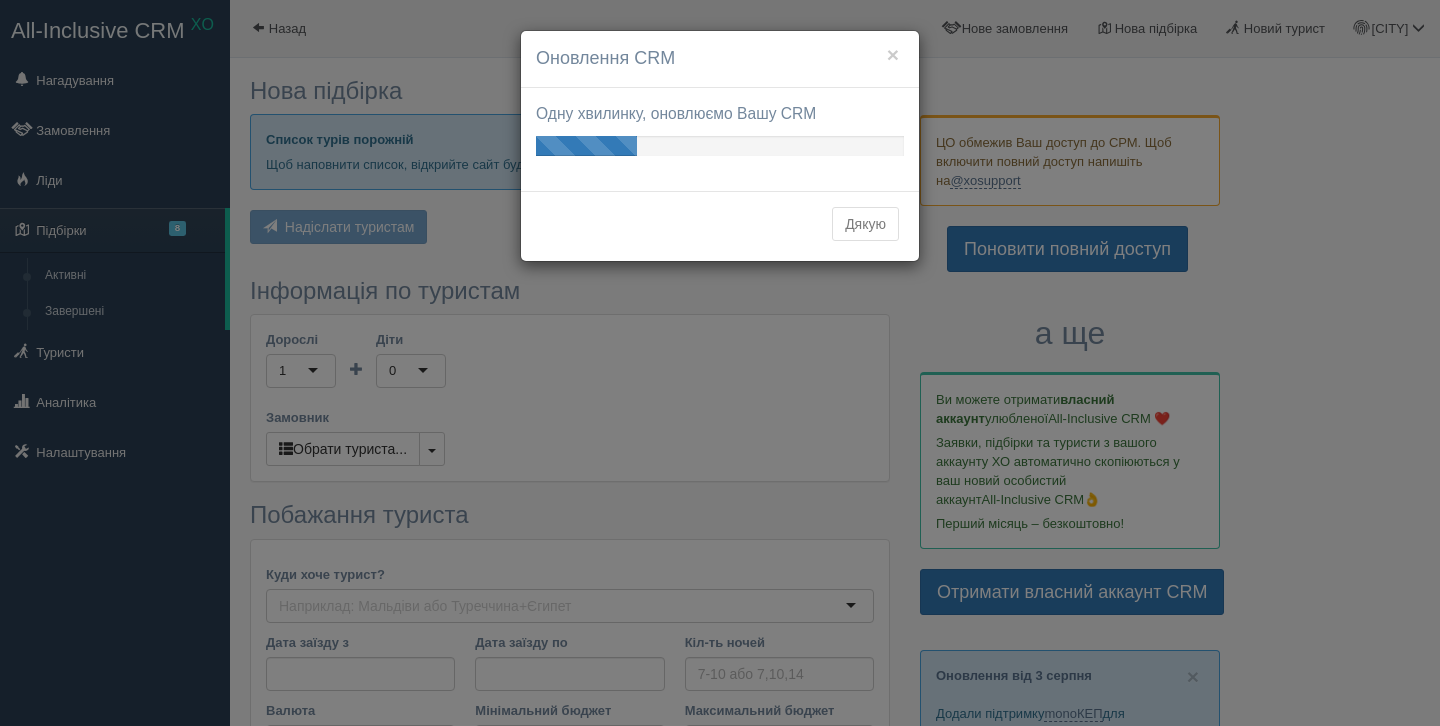 type on "73800" 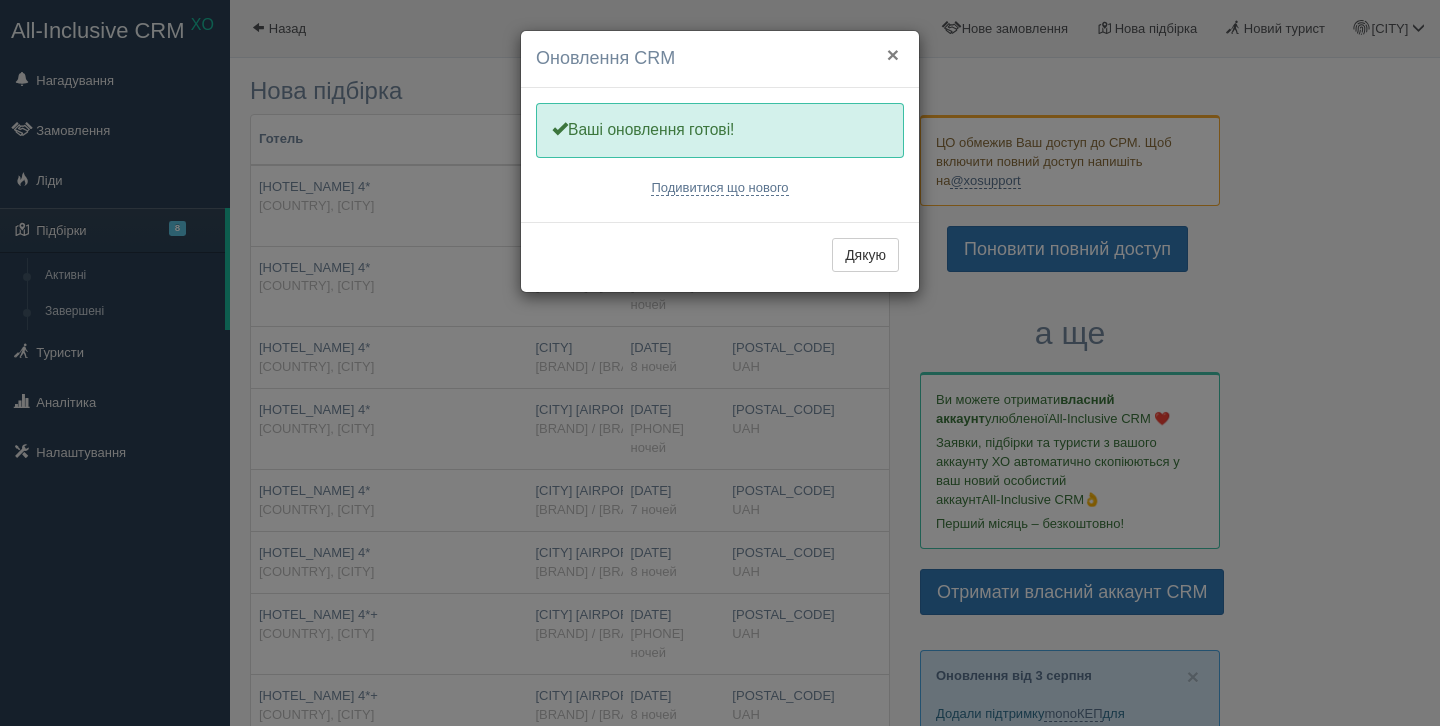 click on "×" at bounding box center [893, 54] 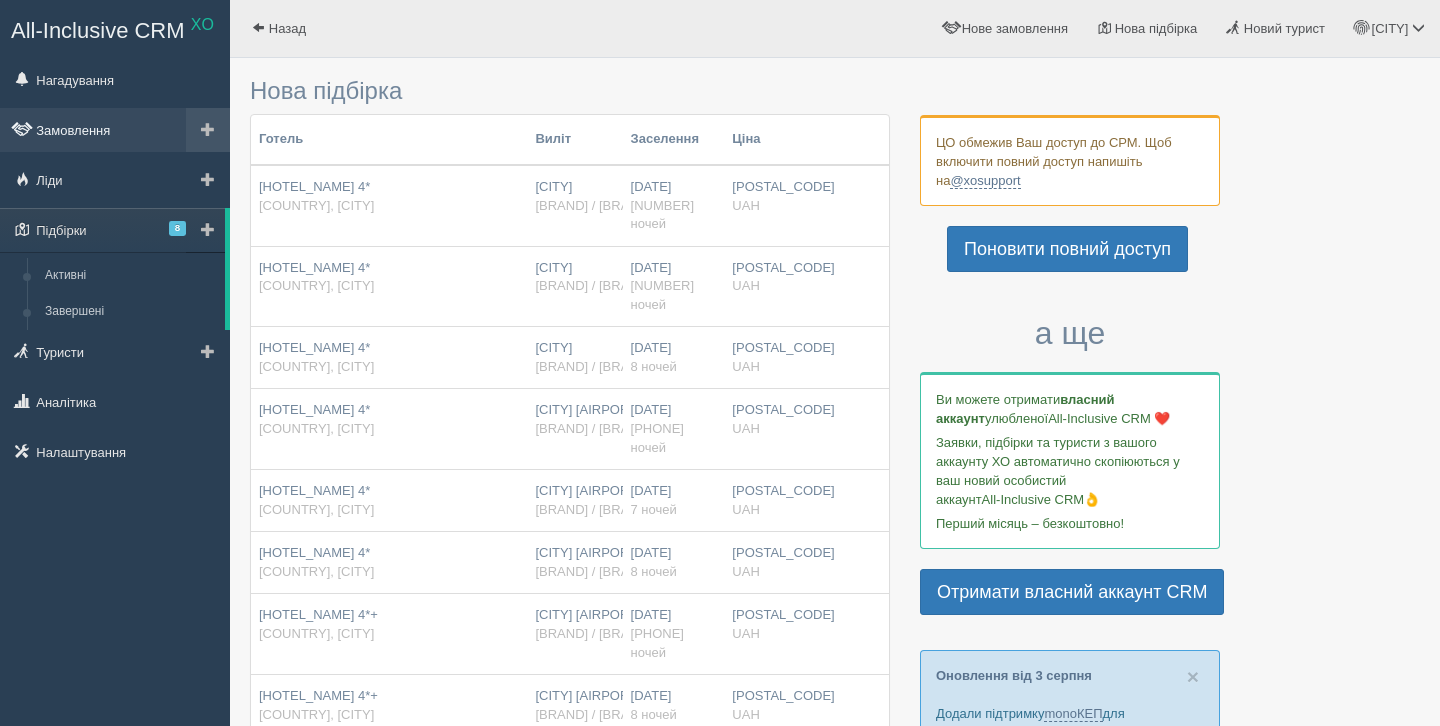 click on "Замовлення" at bounding box center [115, 130] 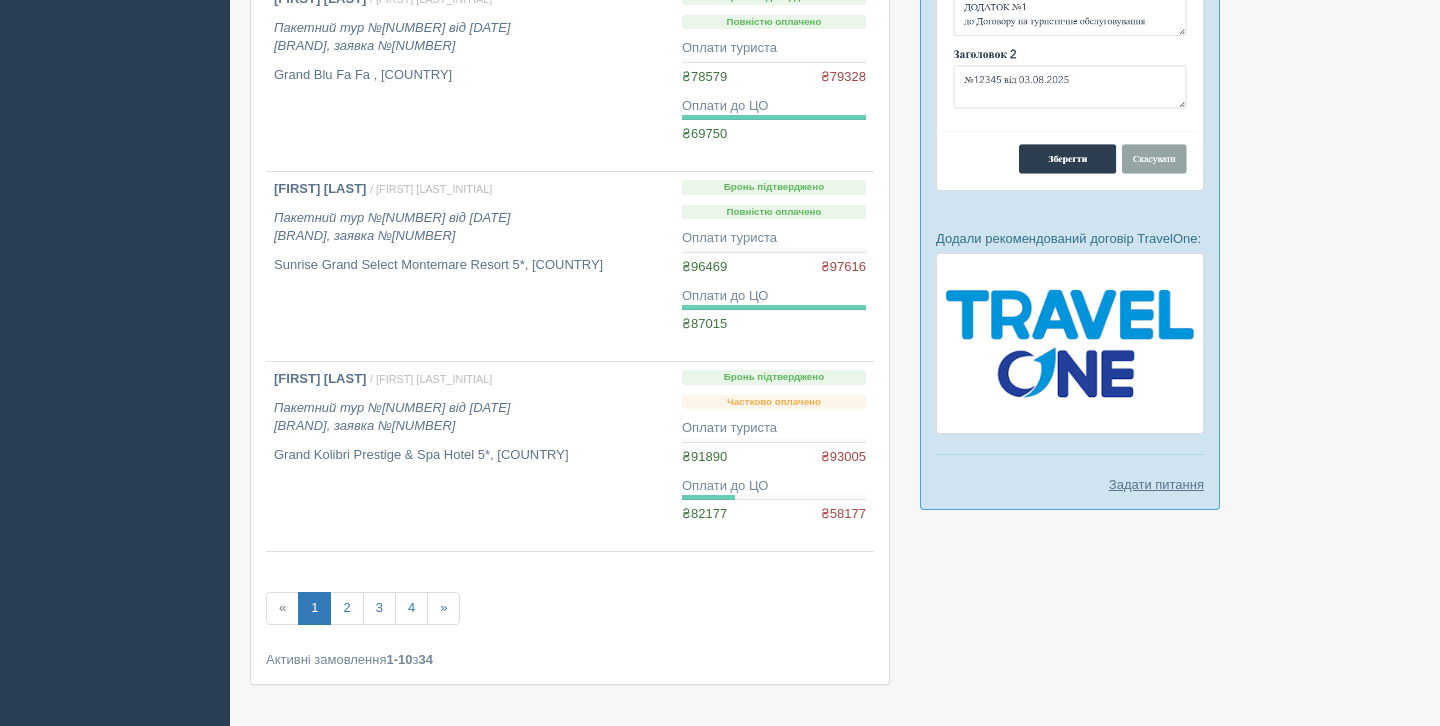 scroll, scrollTop: 1513, scrollLeft: 0, axis: vertical 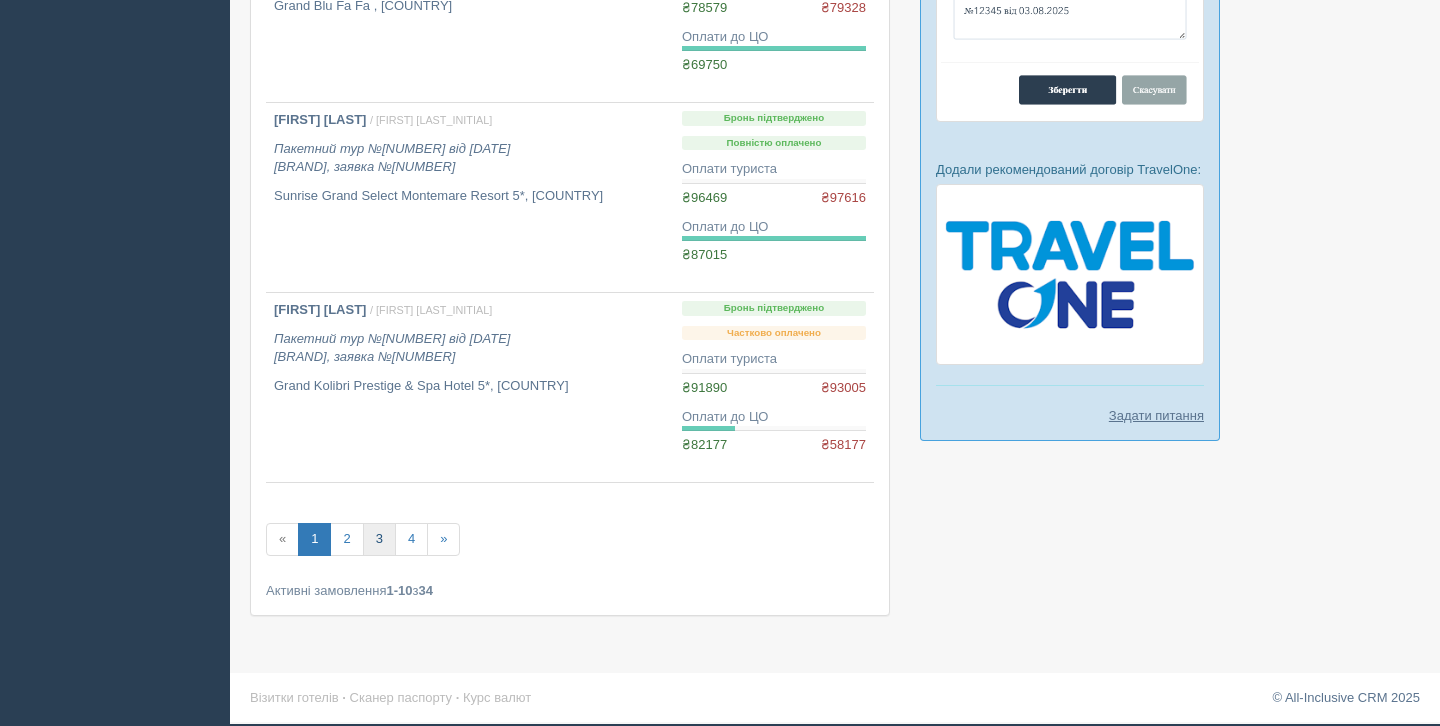 click on "3" at bounding box center (379, 539) 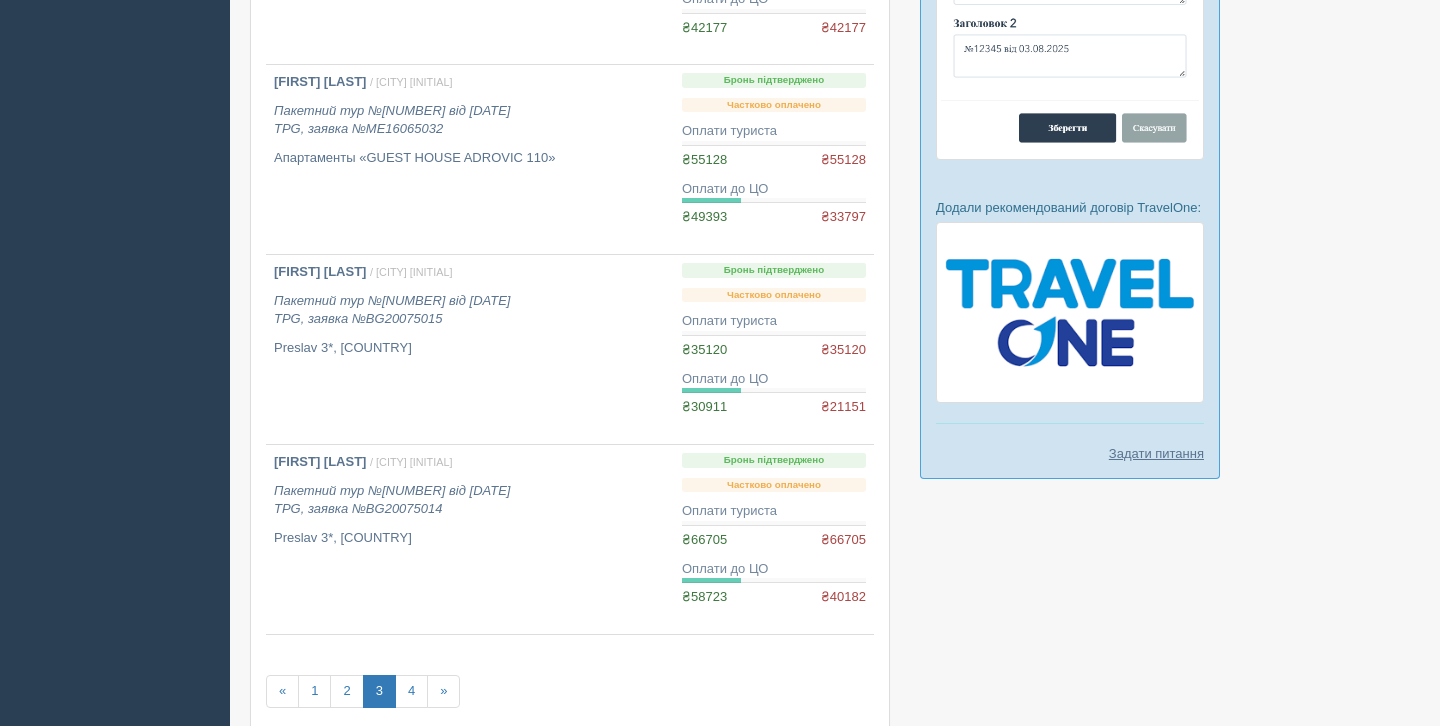scroll, scrollTop: 1627, scrollLeft: 0, axis: vertical 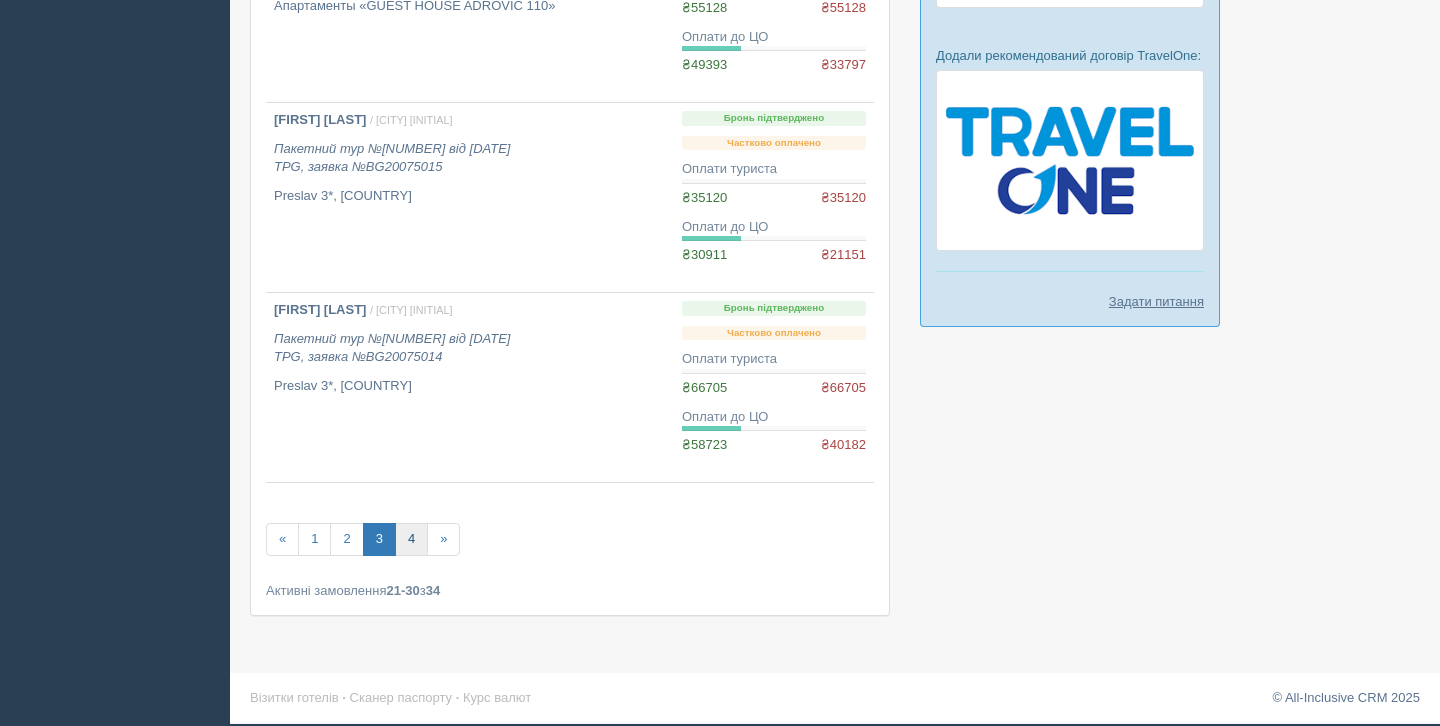 click on "4" at bounding box center [411, 539] 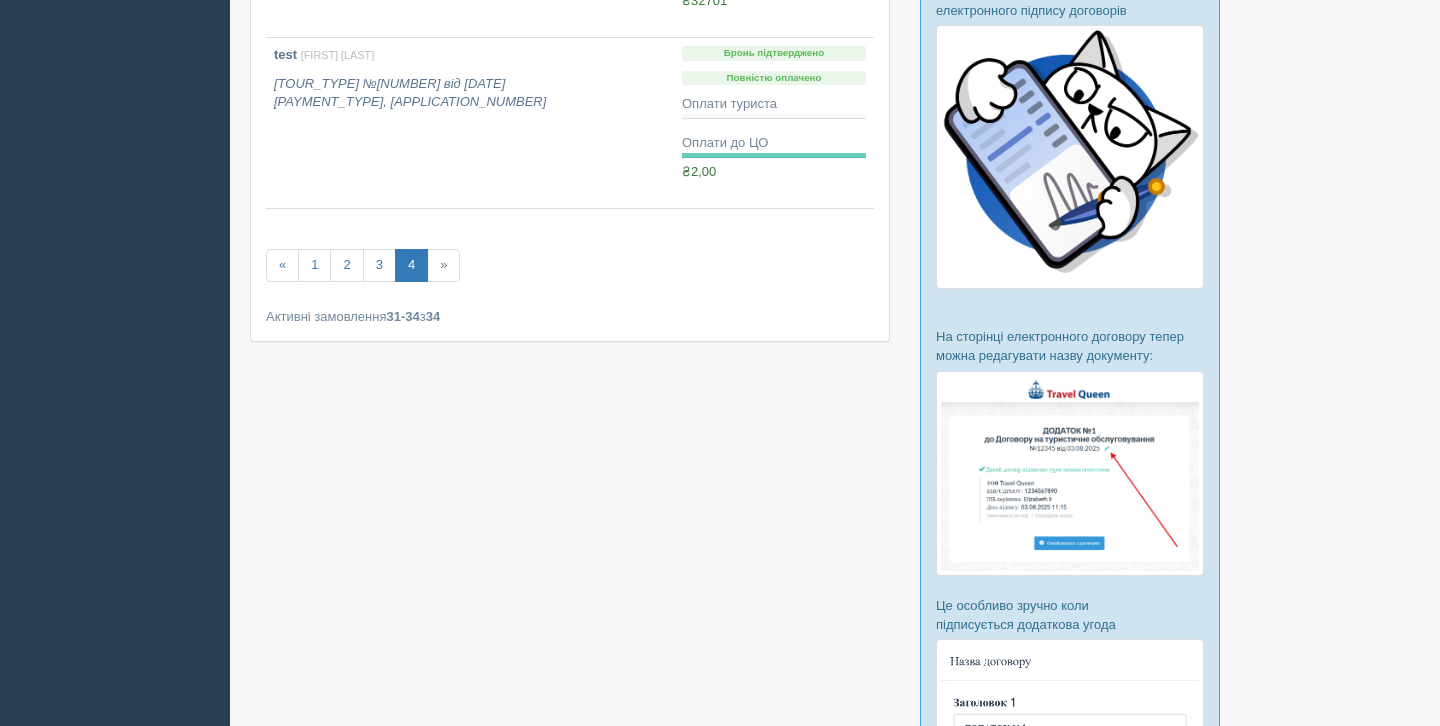 scroll, scrollTop: 412, scrollLeft: 0, axis: vertical 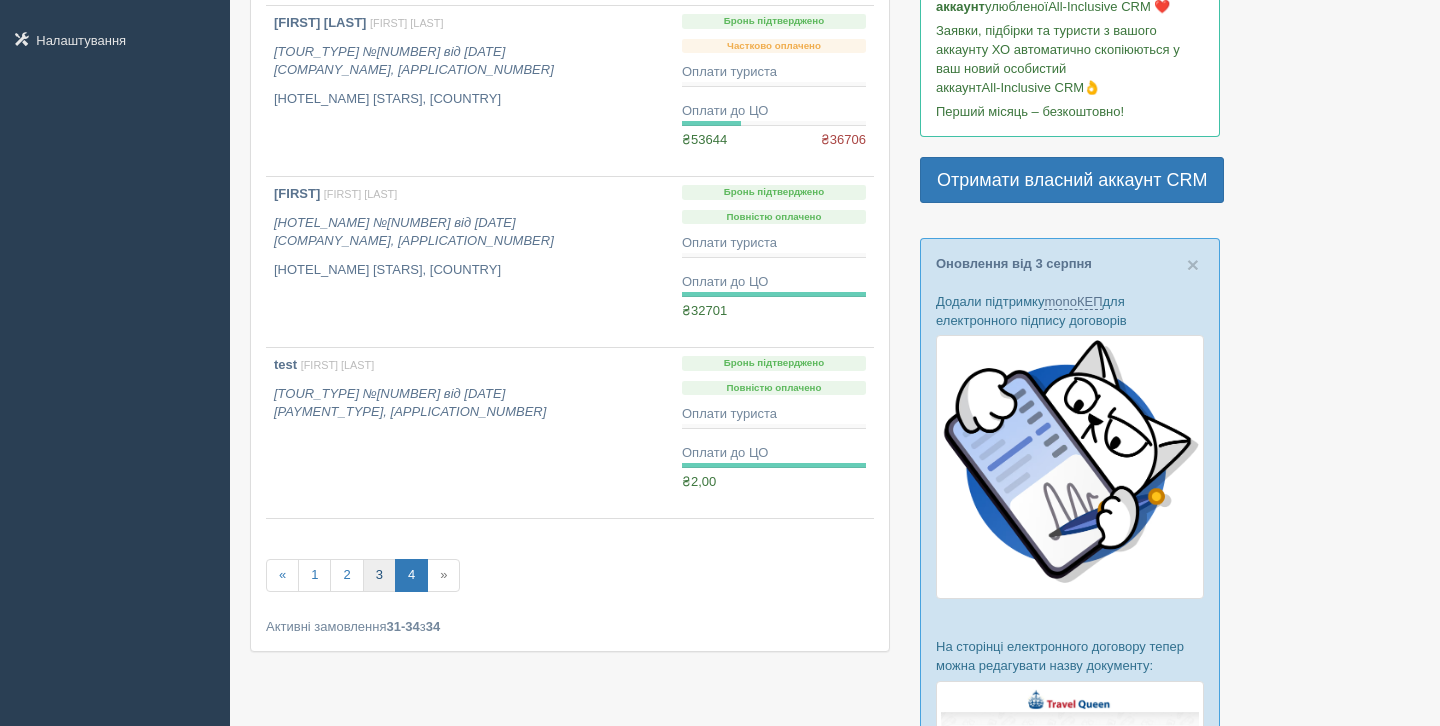 click on "3" at bounding box center [379, 575] 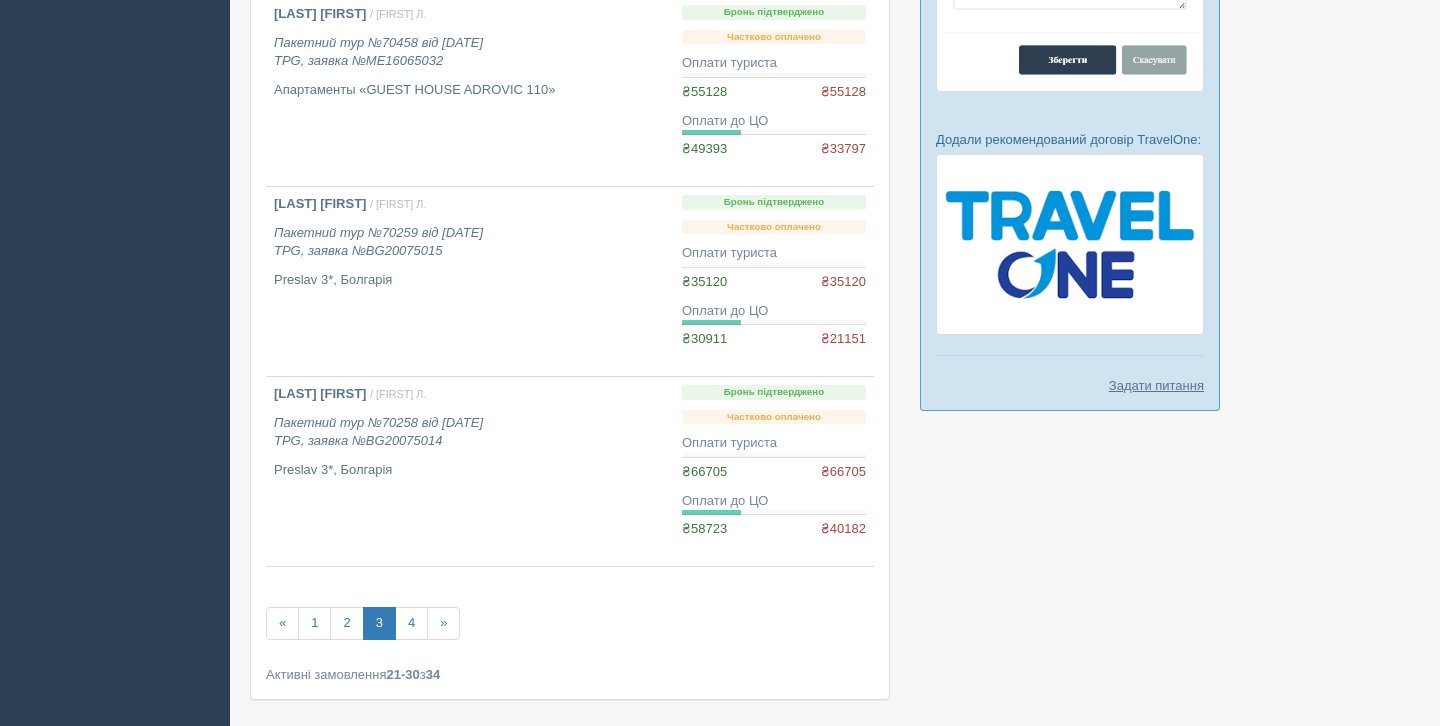 scroll, scrollTop: 1627, scrollLeft: 0, axis: vertical 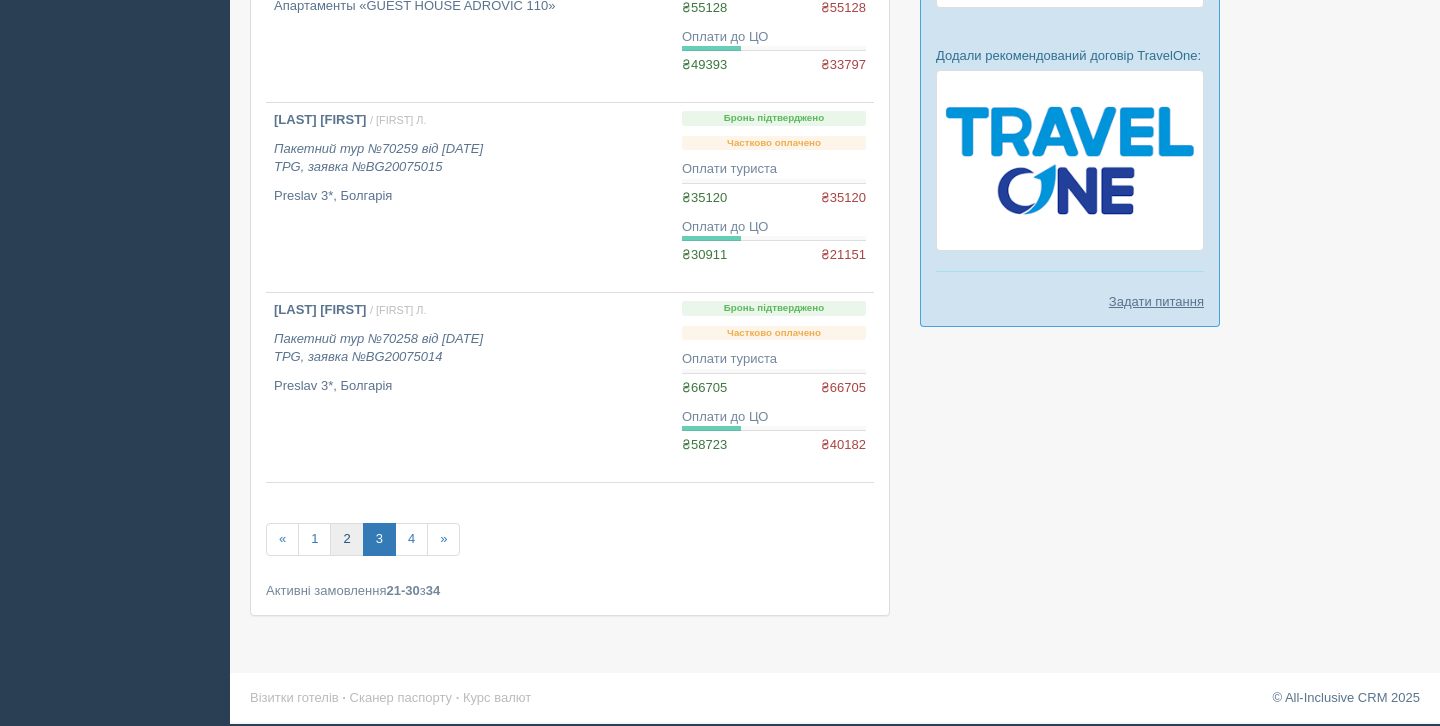 click on "2" at bounding box center (346, 539) 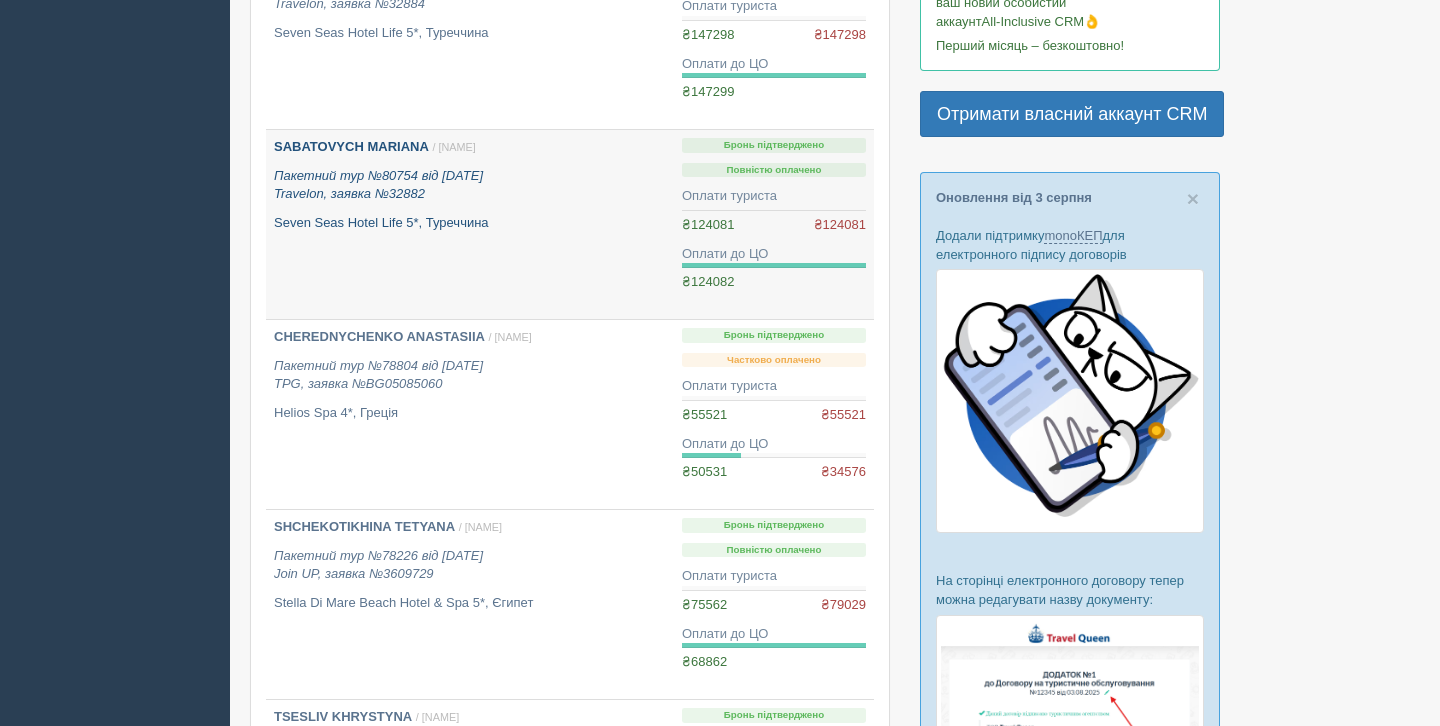 scroll, scrollTop: 483, scrollLeft: 0, axis: vertical 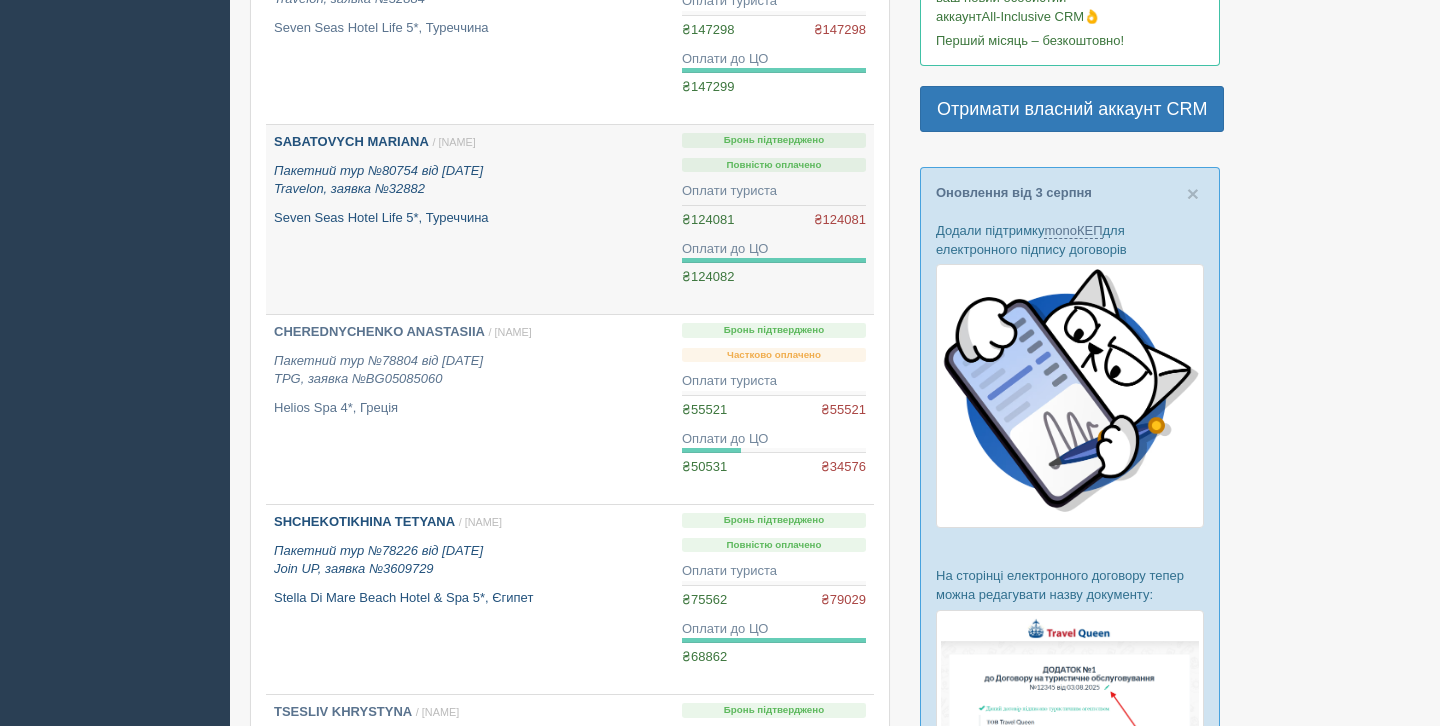 click on "SHCHEKOTIKHINA TETYANA
/ [NAME]
Пакетний тур №78226 від [DATE]
Join UP, заявка №3609729
Stella Di Mare Beach Hotel & Spa 5*, Єгипет" at bounding box center [470, 599] 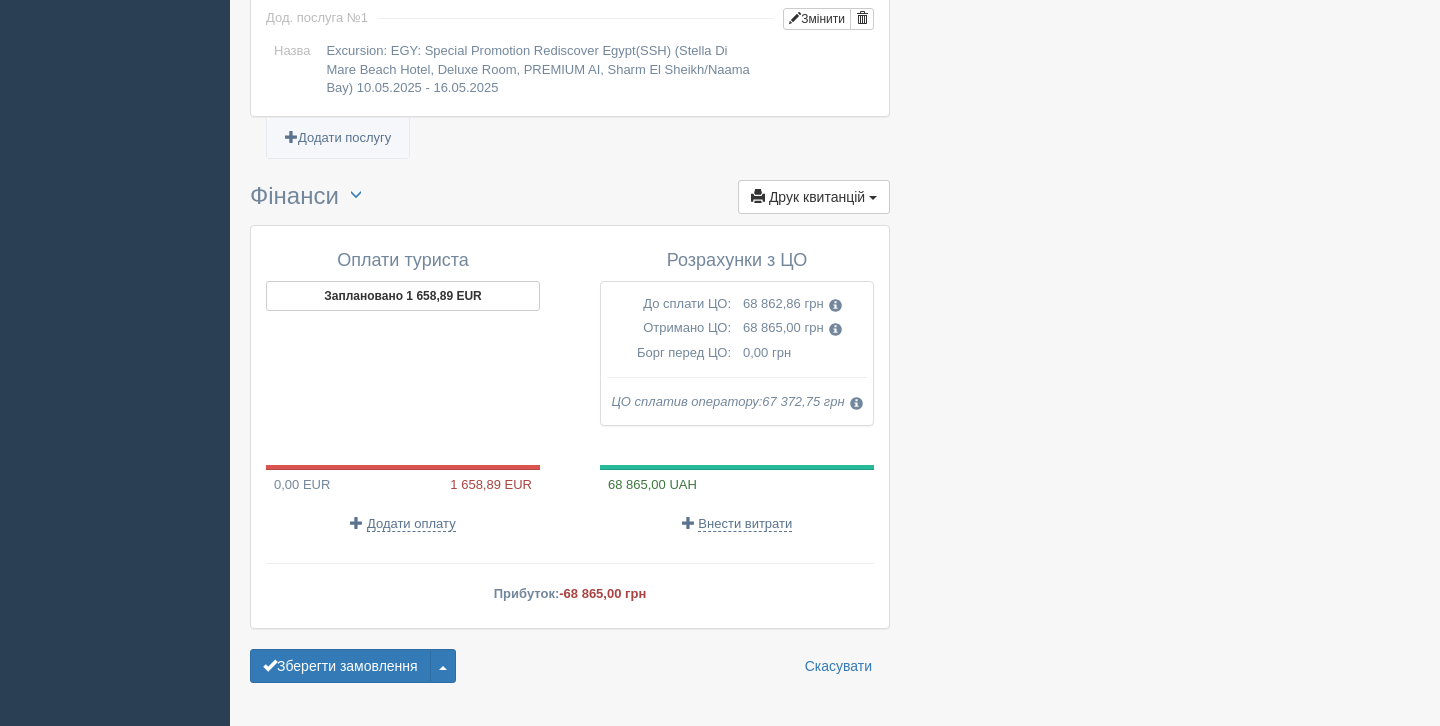 scroll, scrollTop: 2104, scrollLeft: 0, axis: vertical 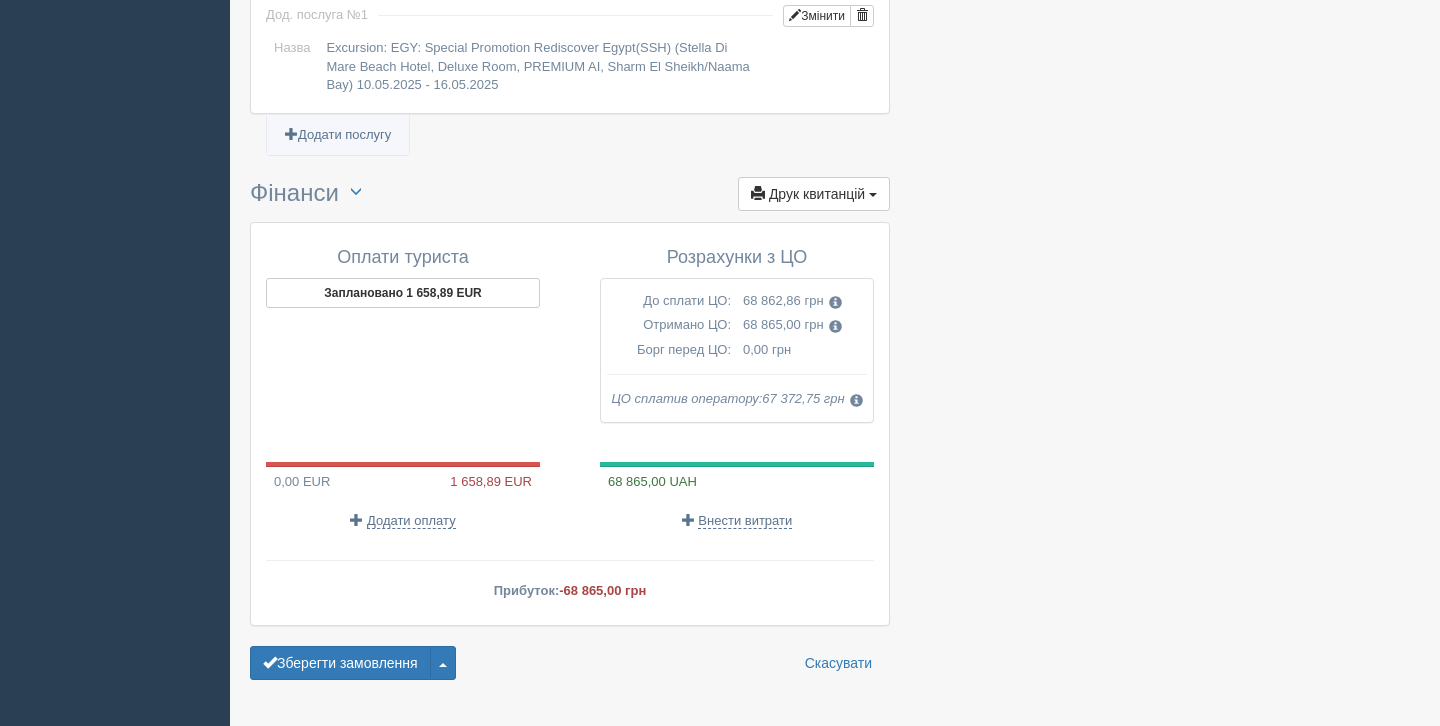 click at bounding box center [856, 400] 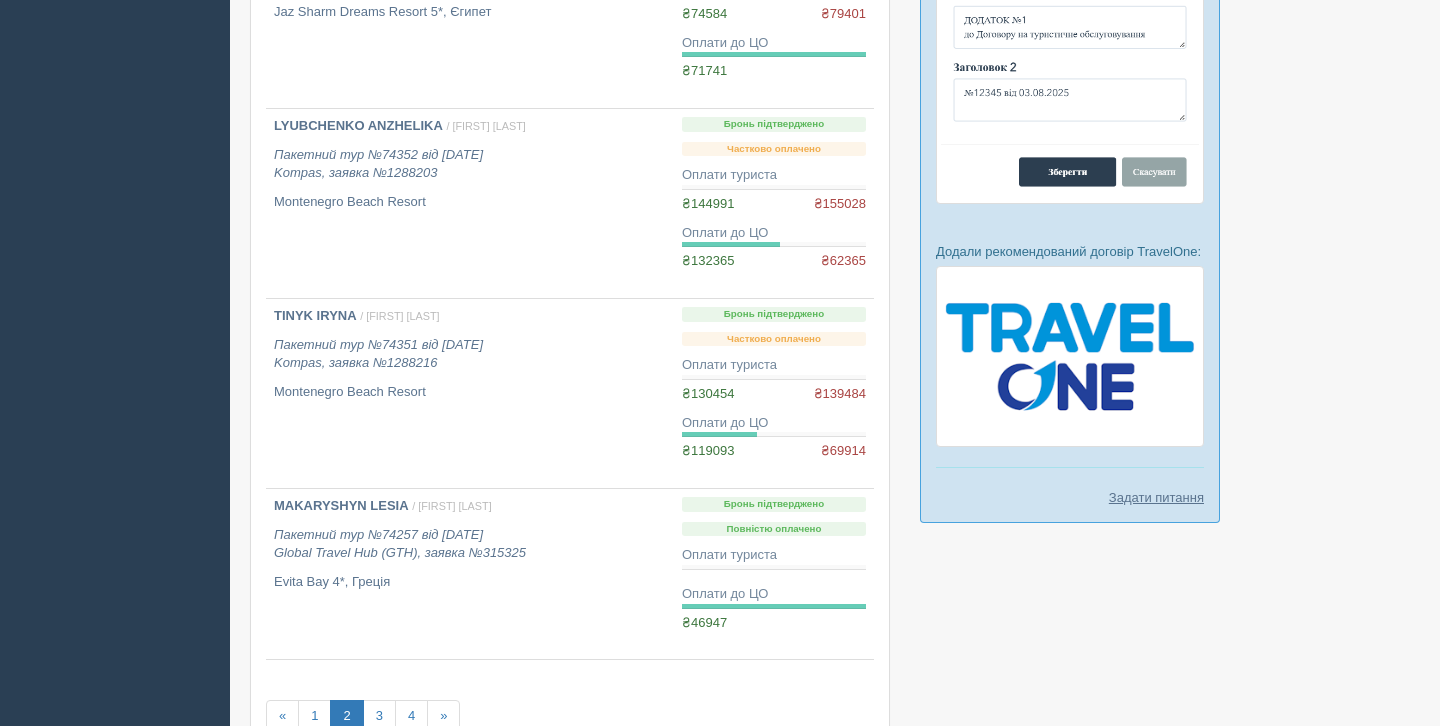 scroll, scrollTop: 1608, scrollLeft: 0, axis: vertical 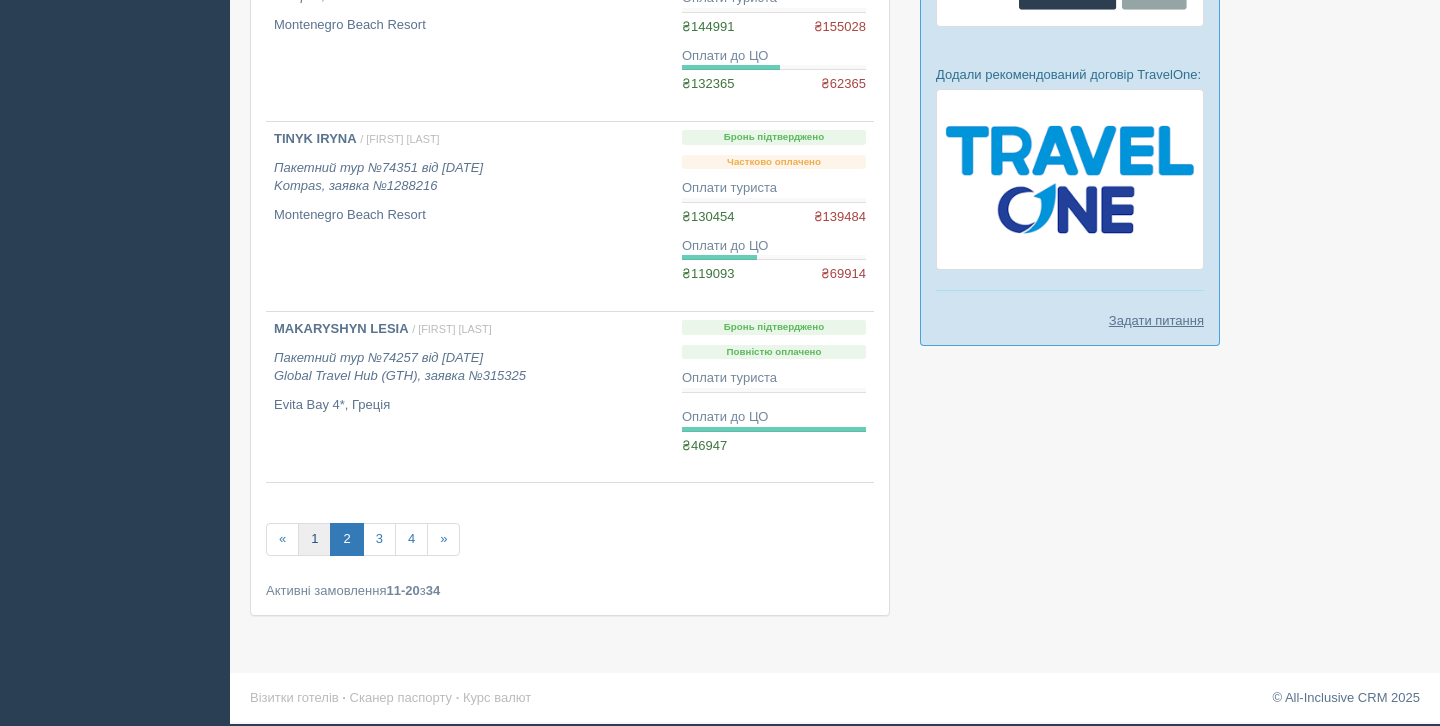 click on "1" at bounding box center (314, 539) 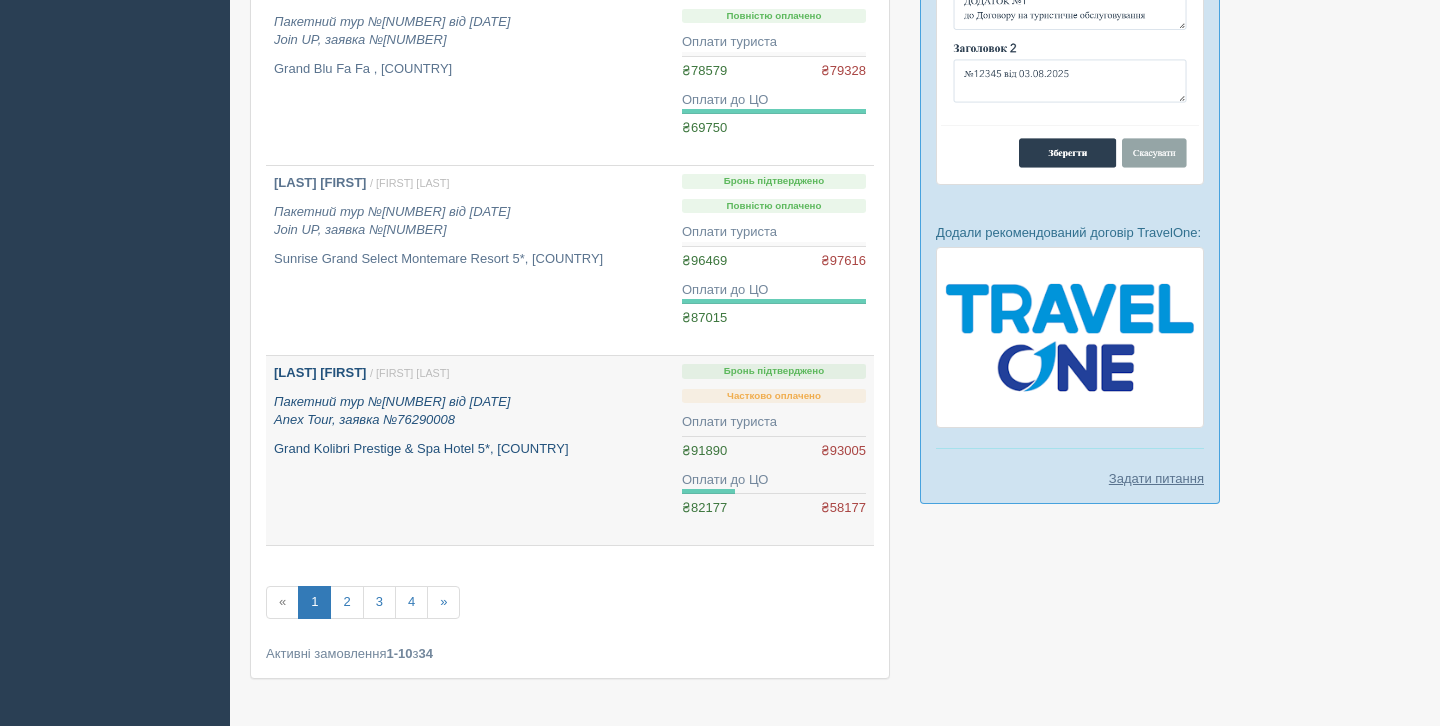 scroll, scrollTop: 1450, scrollLeft: 0, axis: vertical 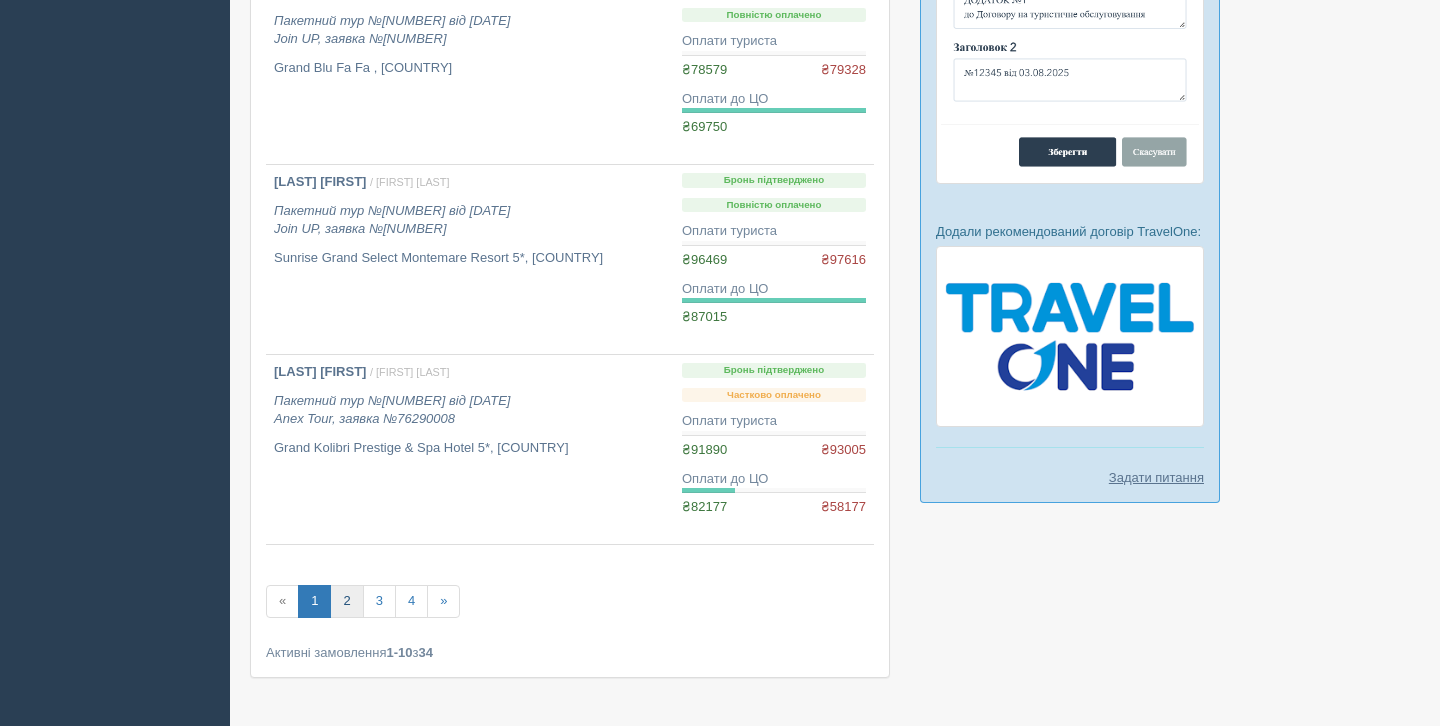 click on "2" at bounding box center [346, 601] 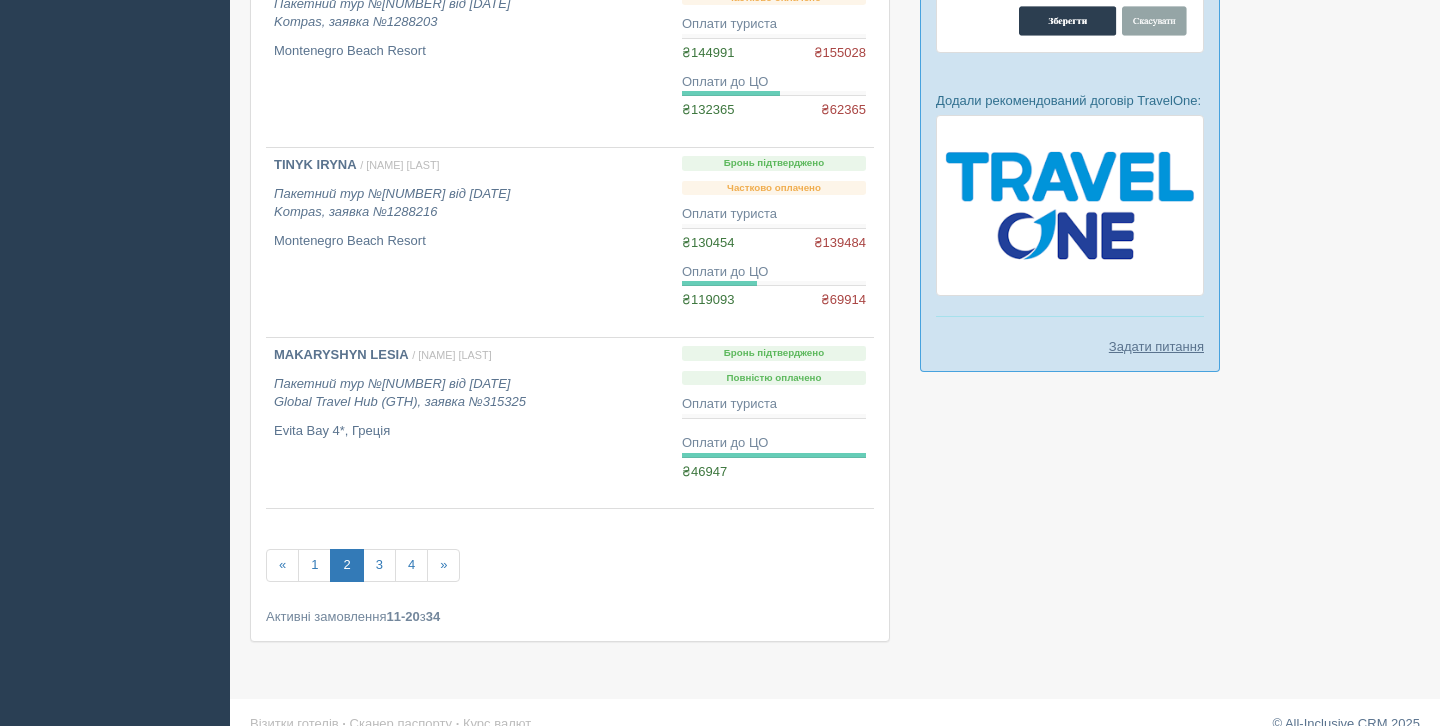 scroll, scrollTop: 1589, scrollLeft: 0, axis: vertical 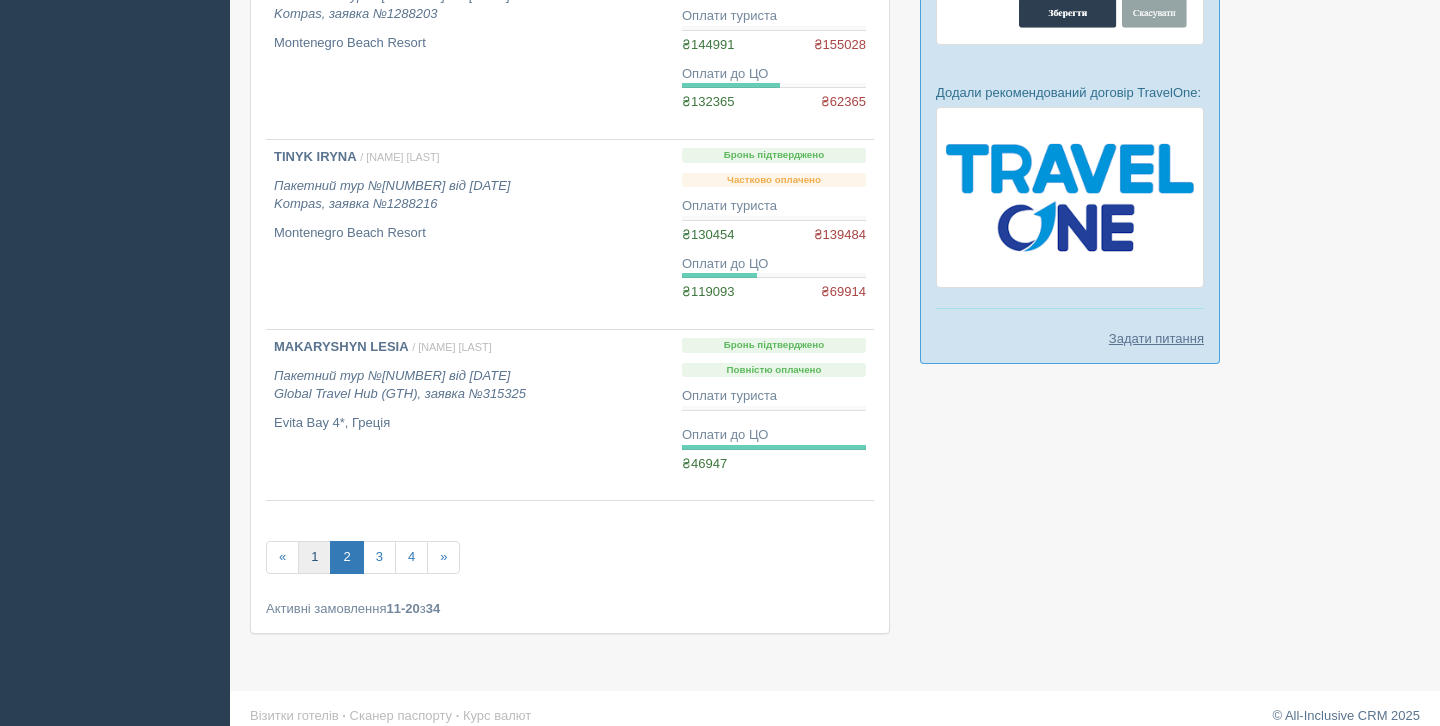 click on "1" at bounding box center [314, 557] 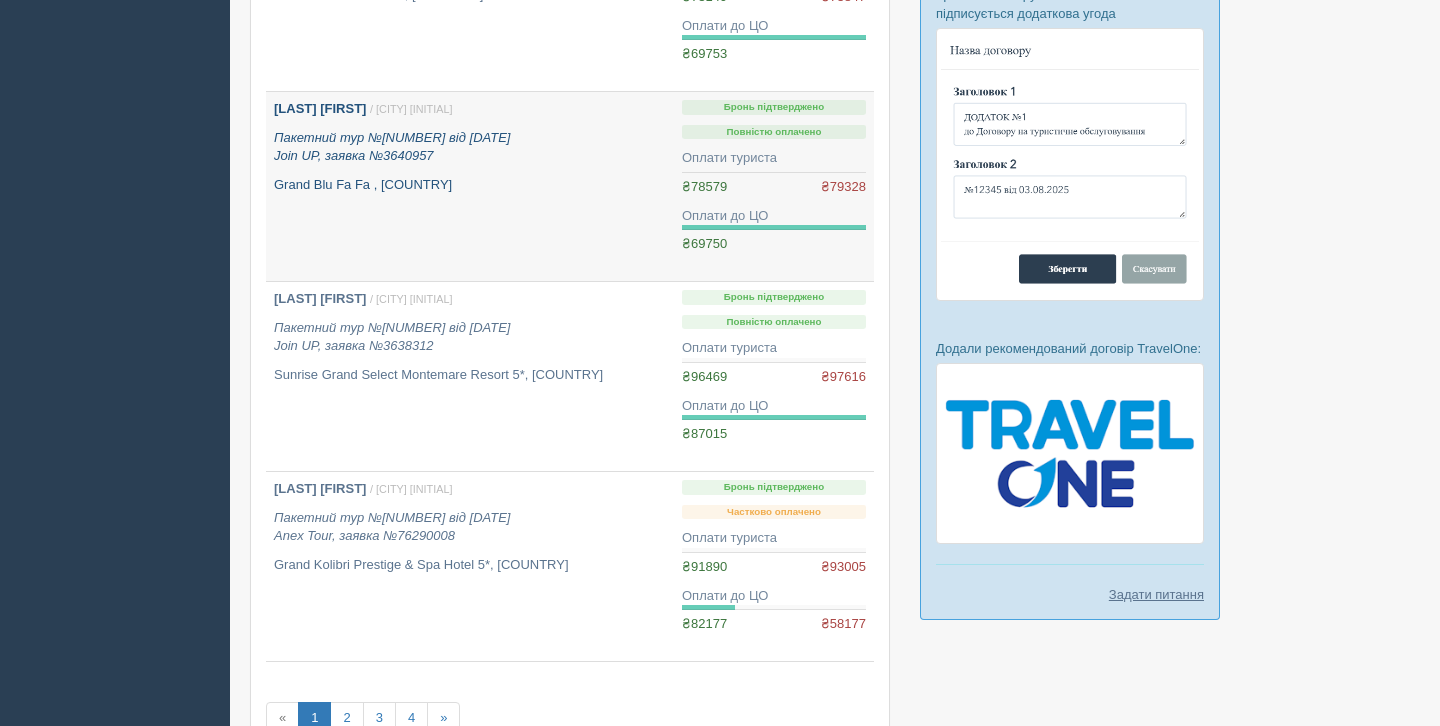 scroll, scrollTop: 1513, scrollLeft: 0, axis: vertical 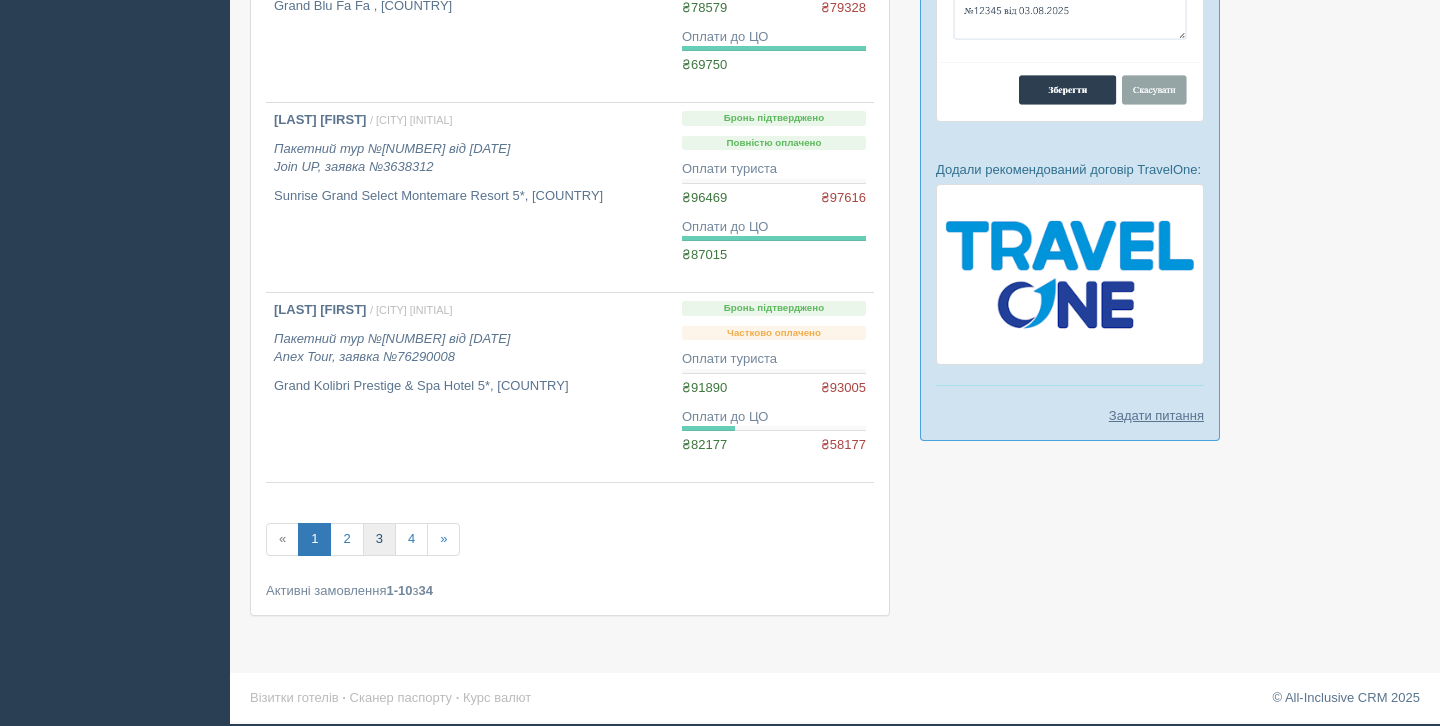click on "3" at bounding box center (379, 539) 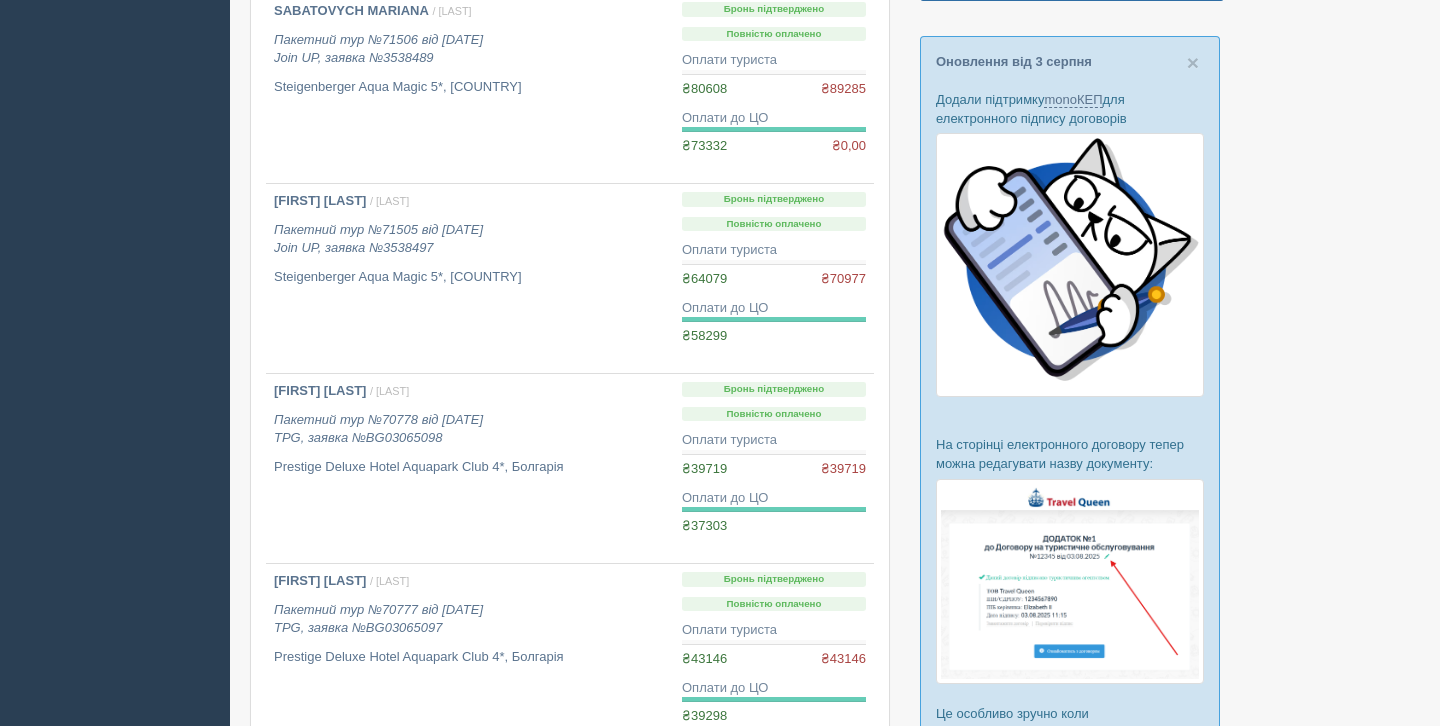 scroll, scrollTop: 619, scrollLeft: 0, axis: vertical 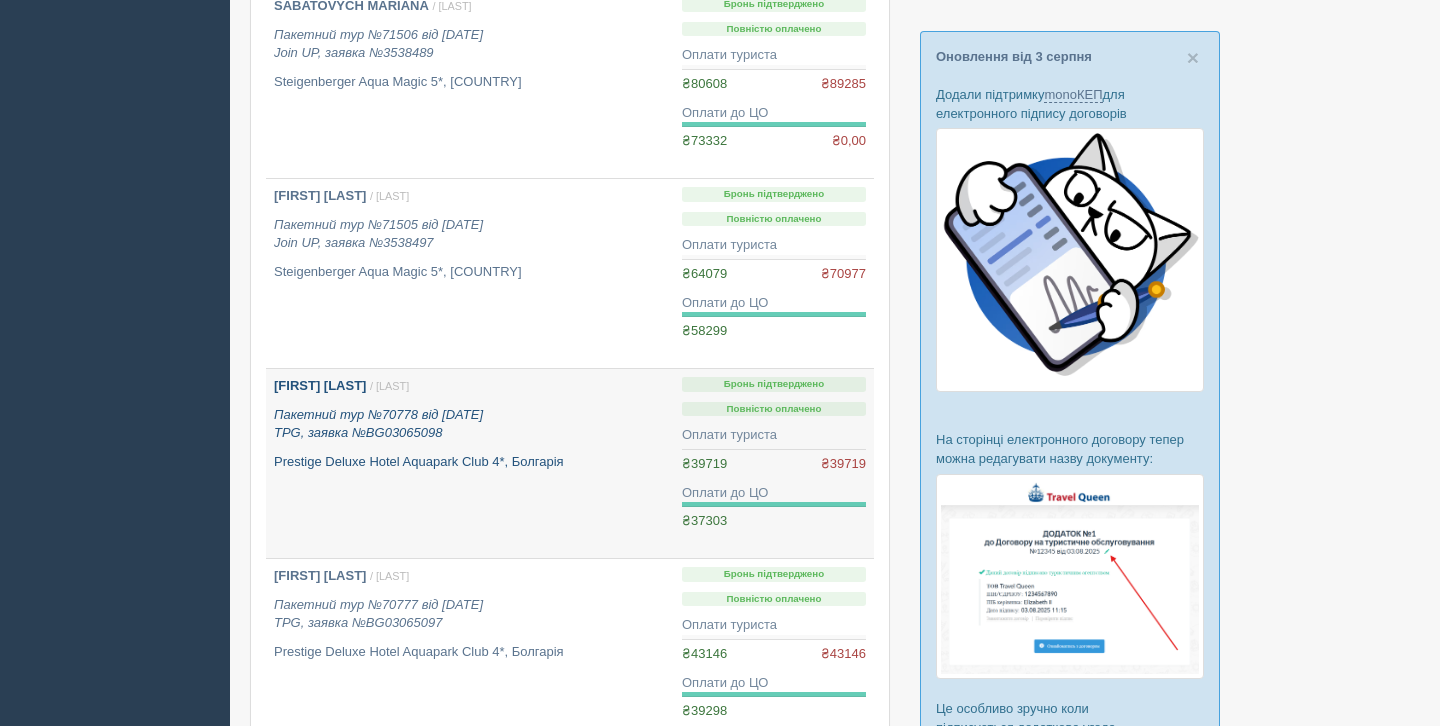 click on "TORHAN MARIIA
/ Софія Л.
Пакетний тур №70778 від 07.02.2025
TPG, заявка №BG03065098
Prestige Deluxe Hotel Aquapark Club 4*, Болгарія" at bounding box center (470, 463) 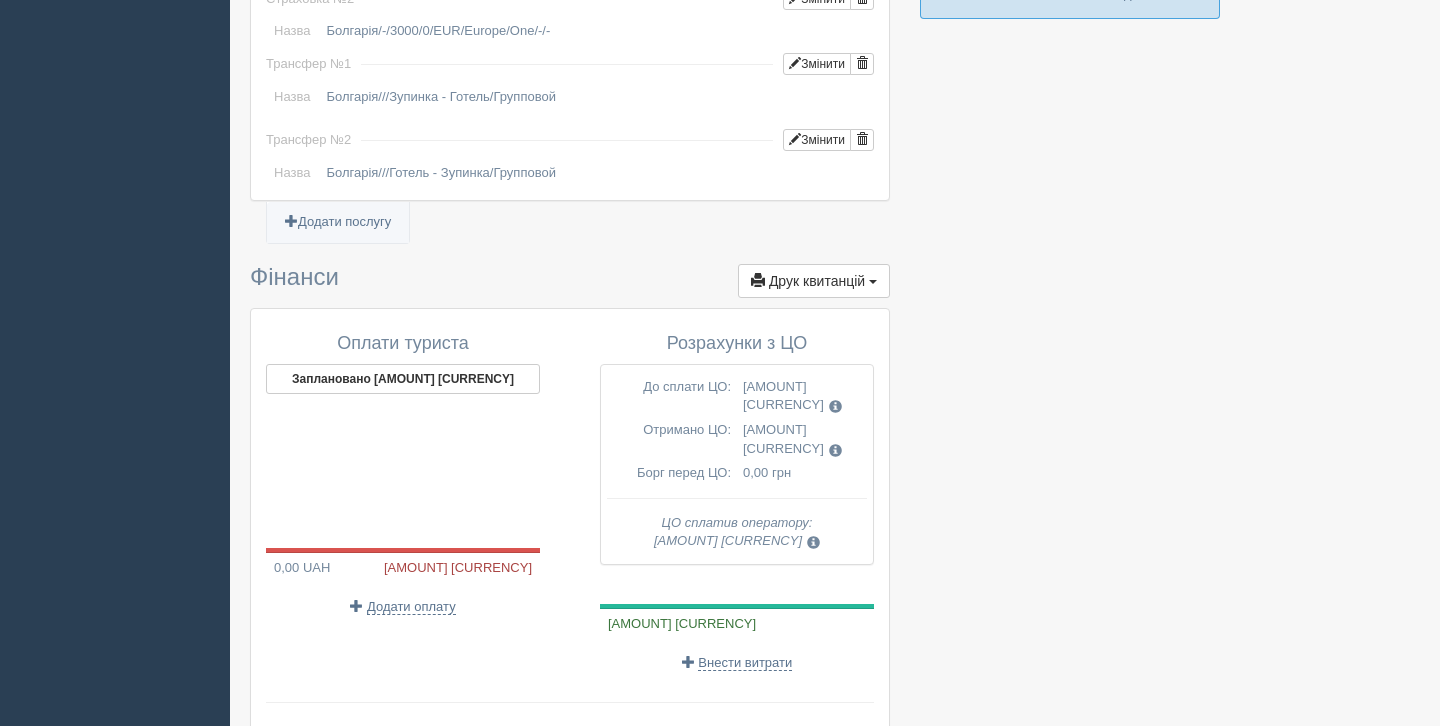 scroll, scrollTop: 1936, scrollLeft: 0, axis: vertical 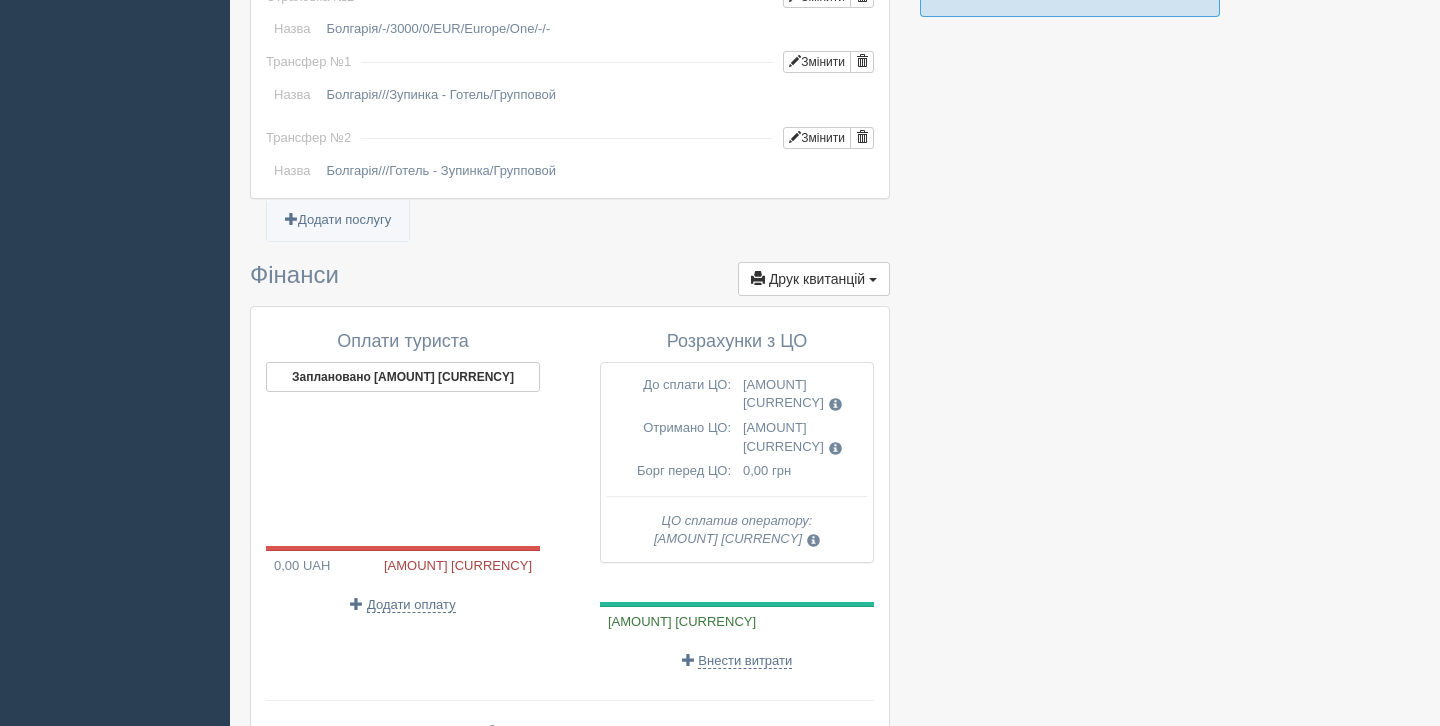 click at bounding box center (813, 540) 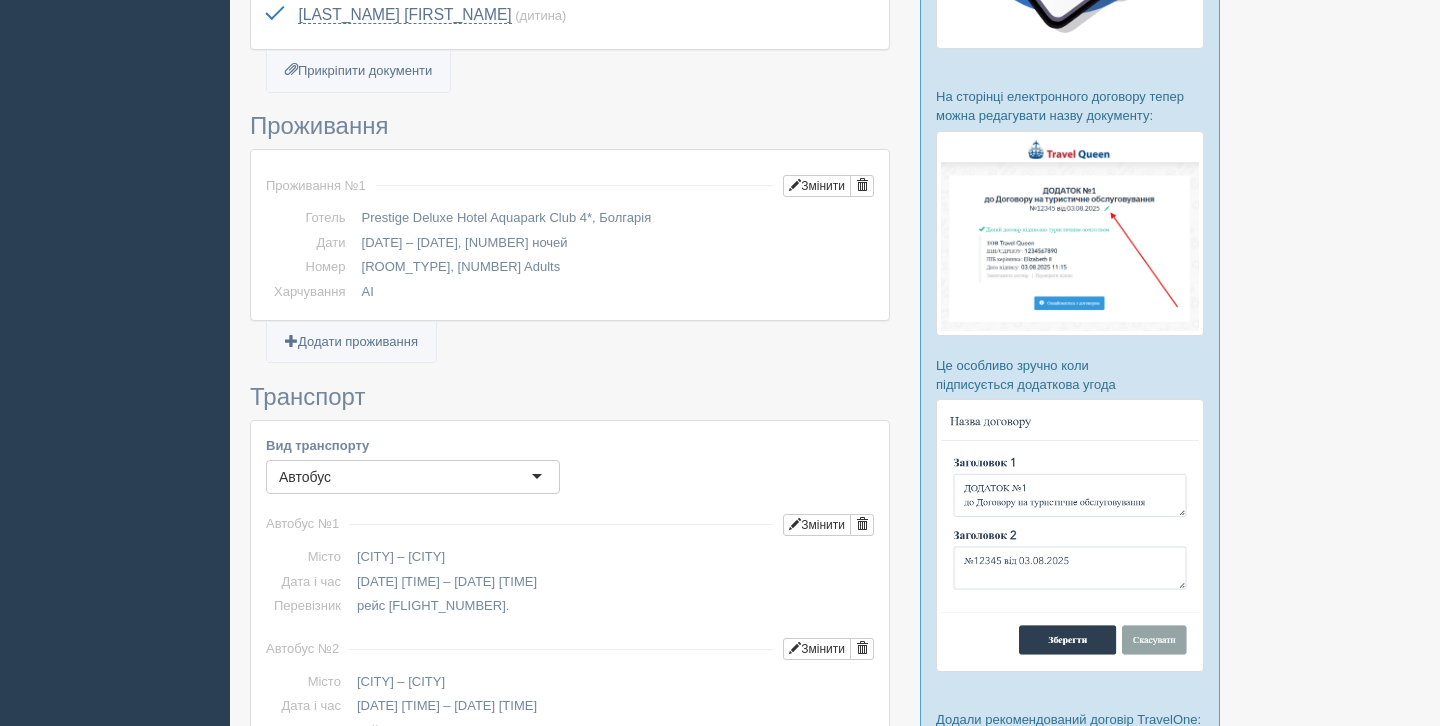 scroll, scrollTop: 452, scrollLeft: 0, axis: vertical 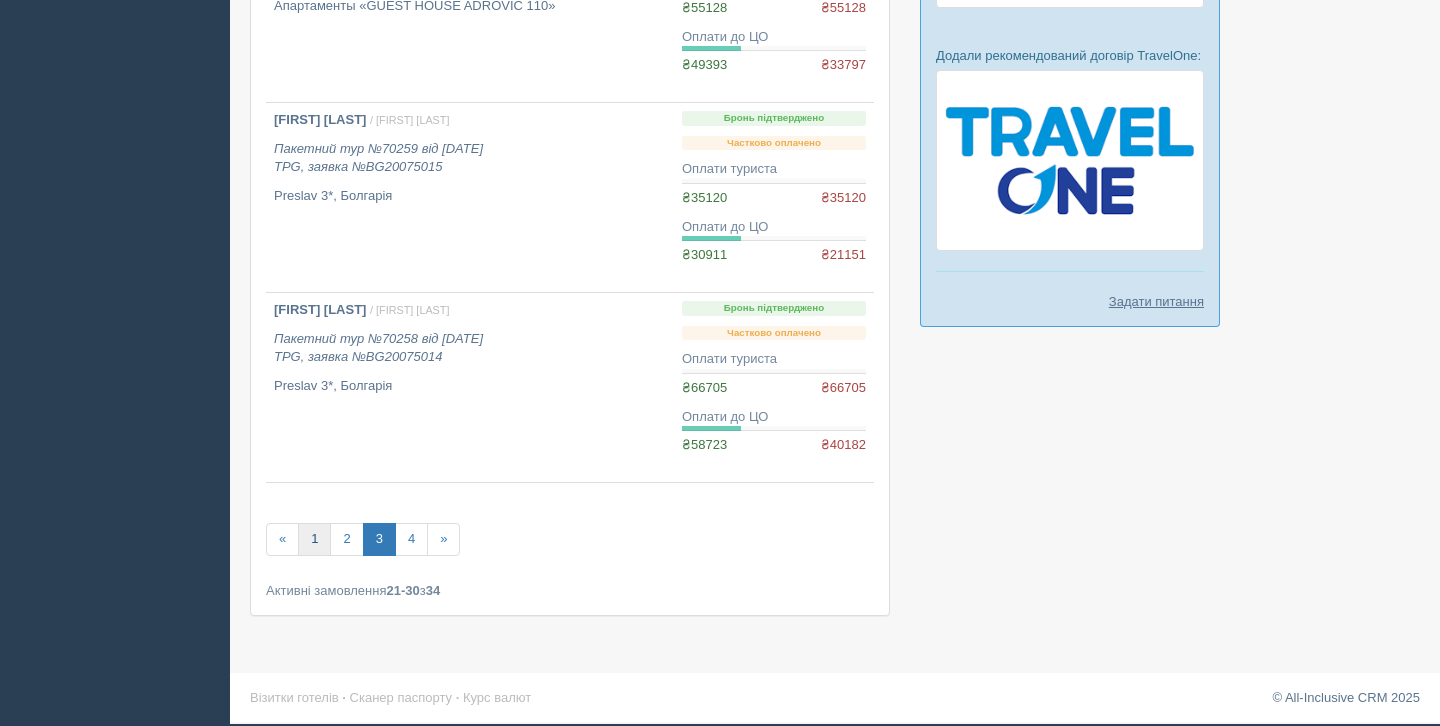 click on "1" at bounding box center [314, 539] 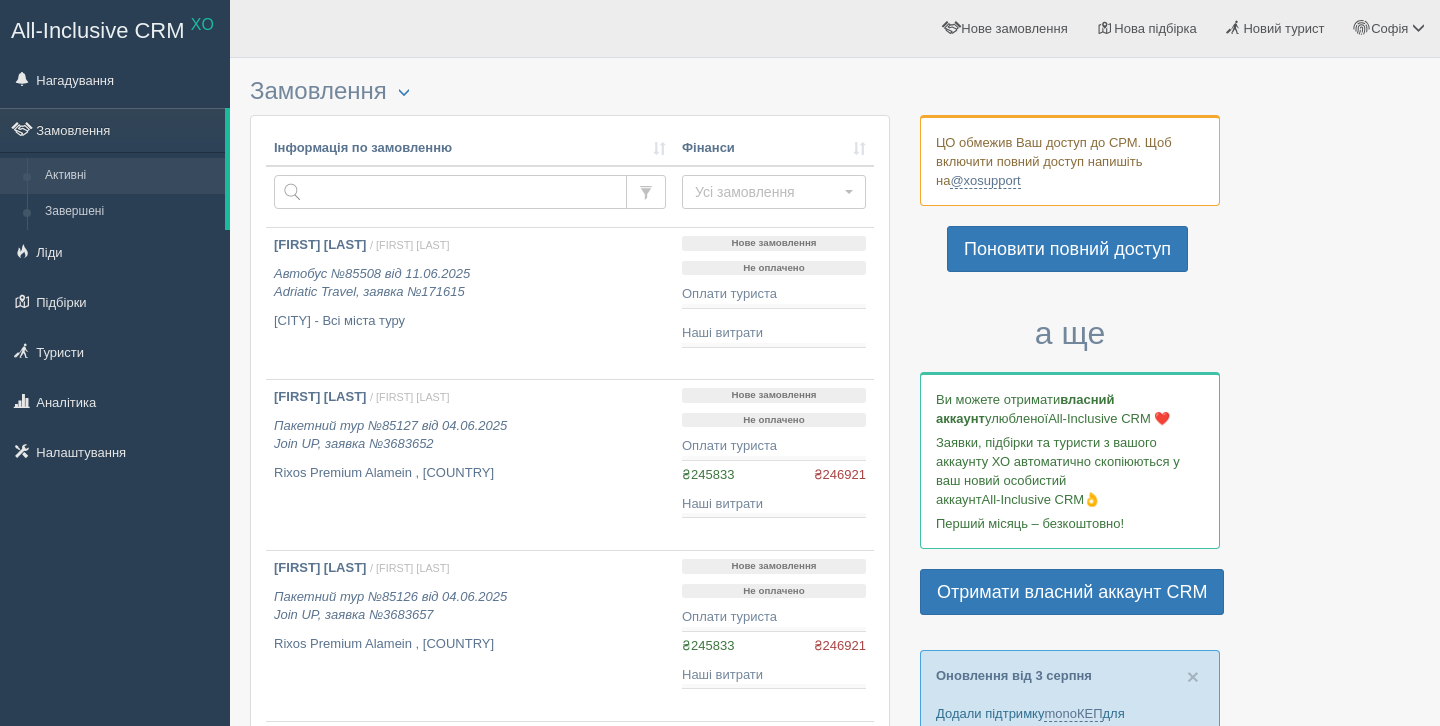 scroll, scrollTop: 0, scrollLeft: 0, axis: both 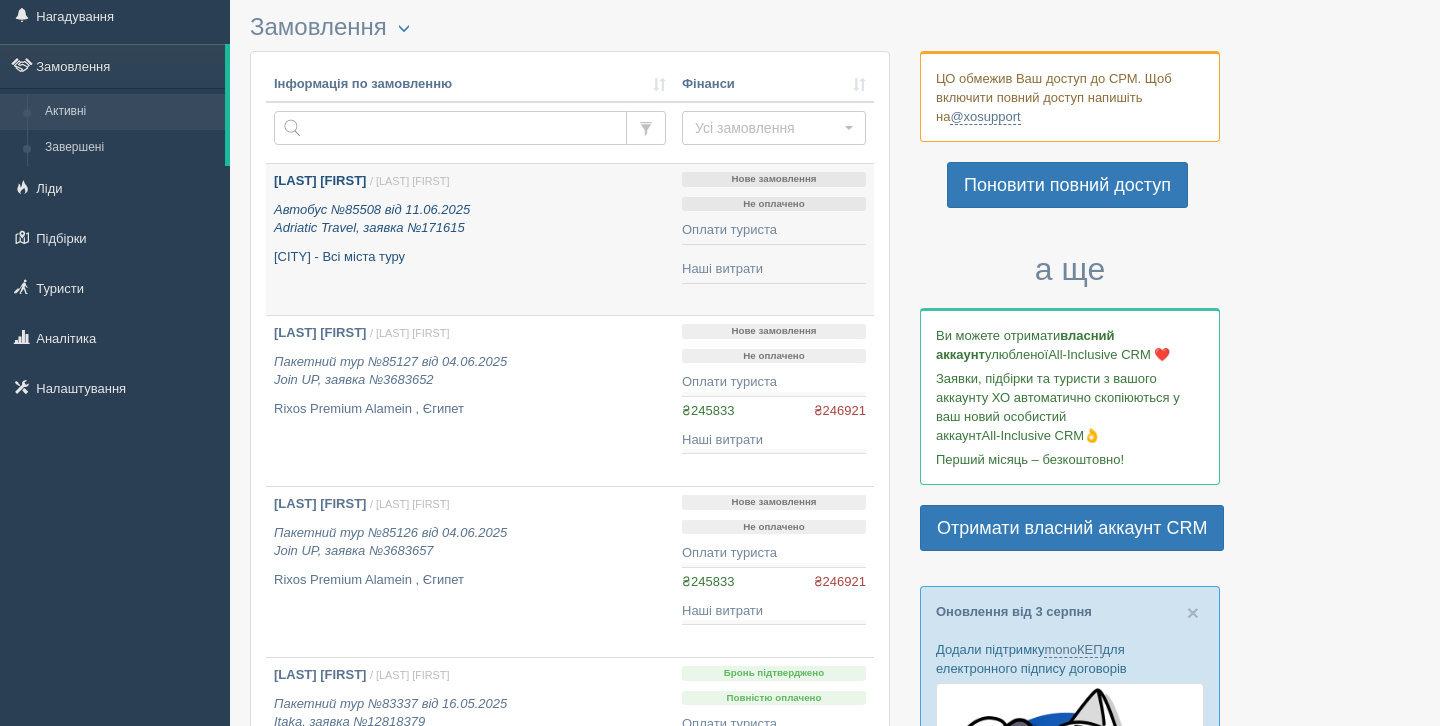 click on "[CITY] - Всі міста туру" at bounding box center [470, 257] 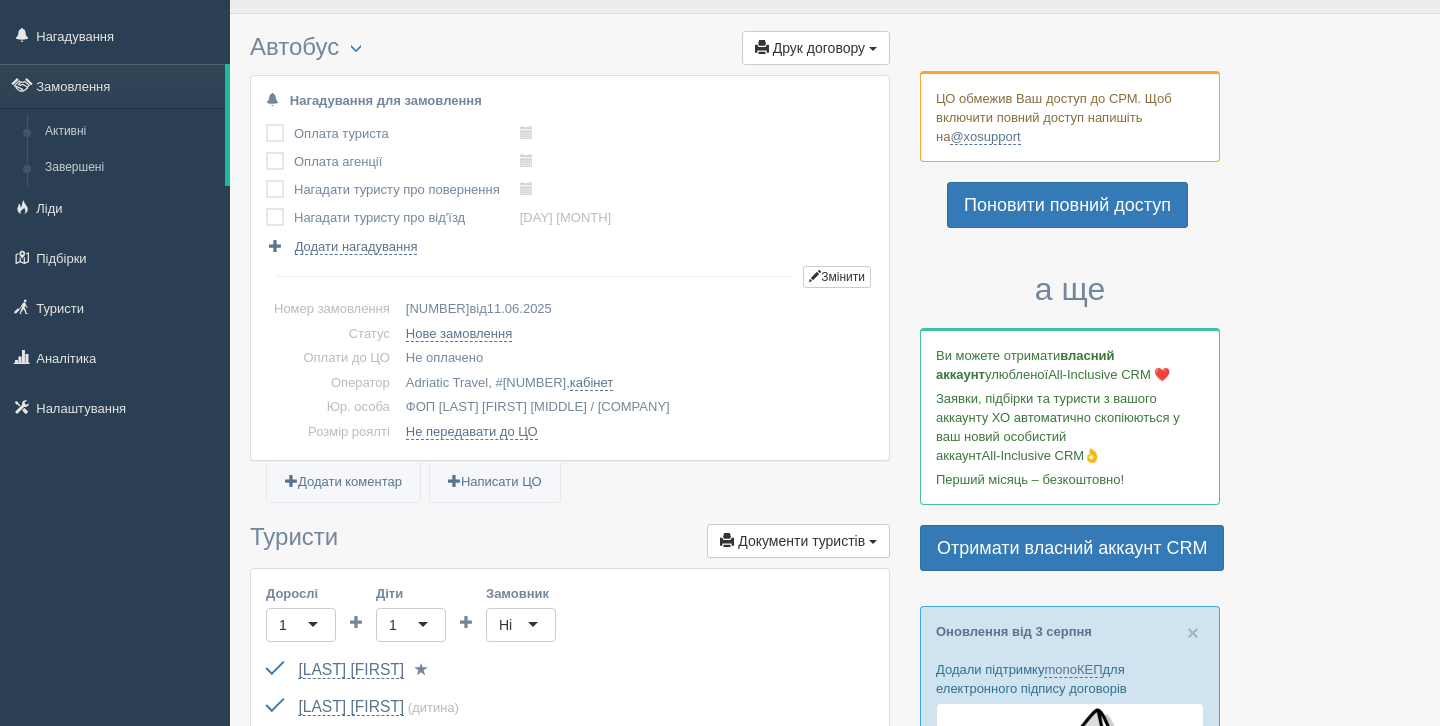 scroll, scrollTop: 0, scrollLeft: 0, axis: both 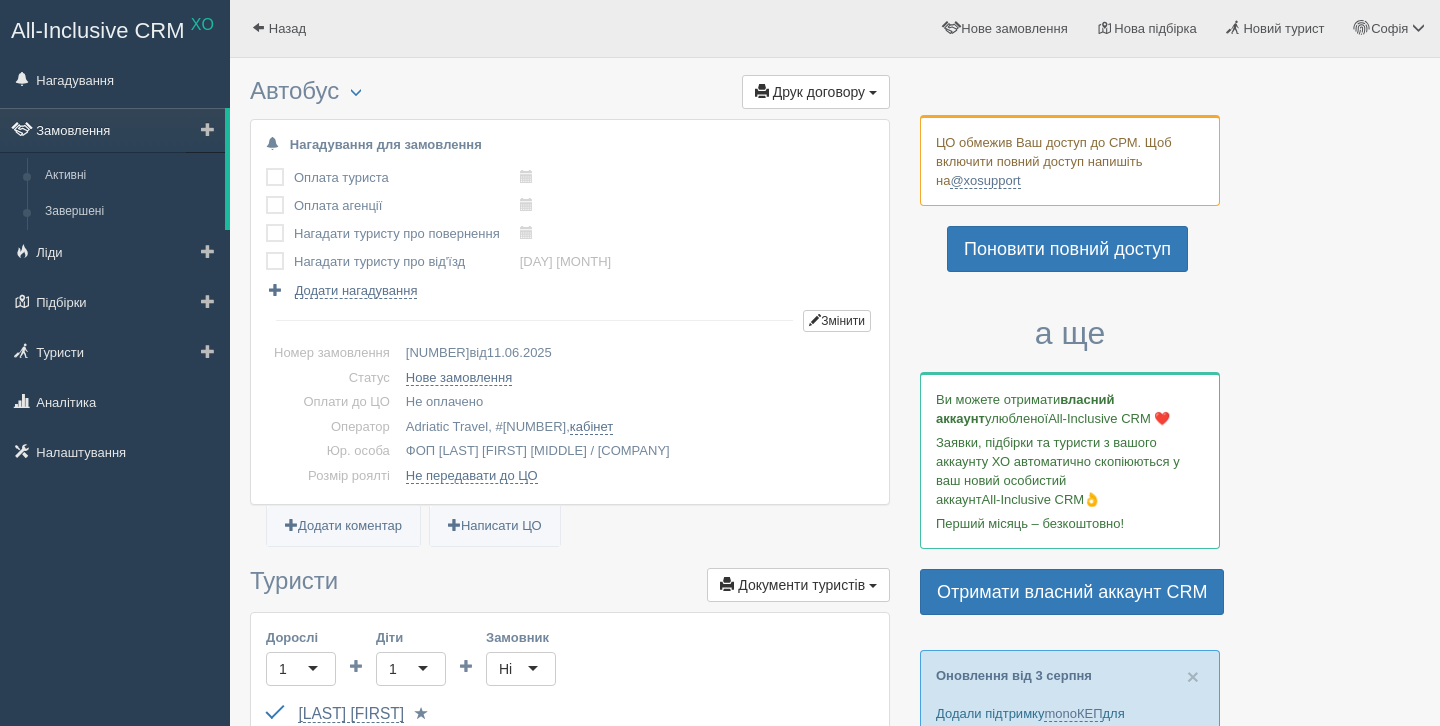 click on "Замовлення" at bounding box center [112, 130] 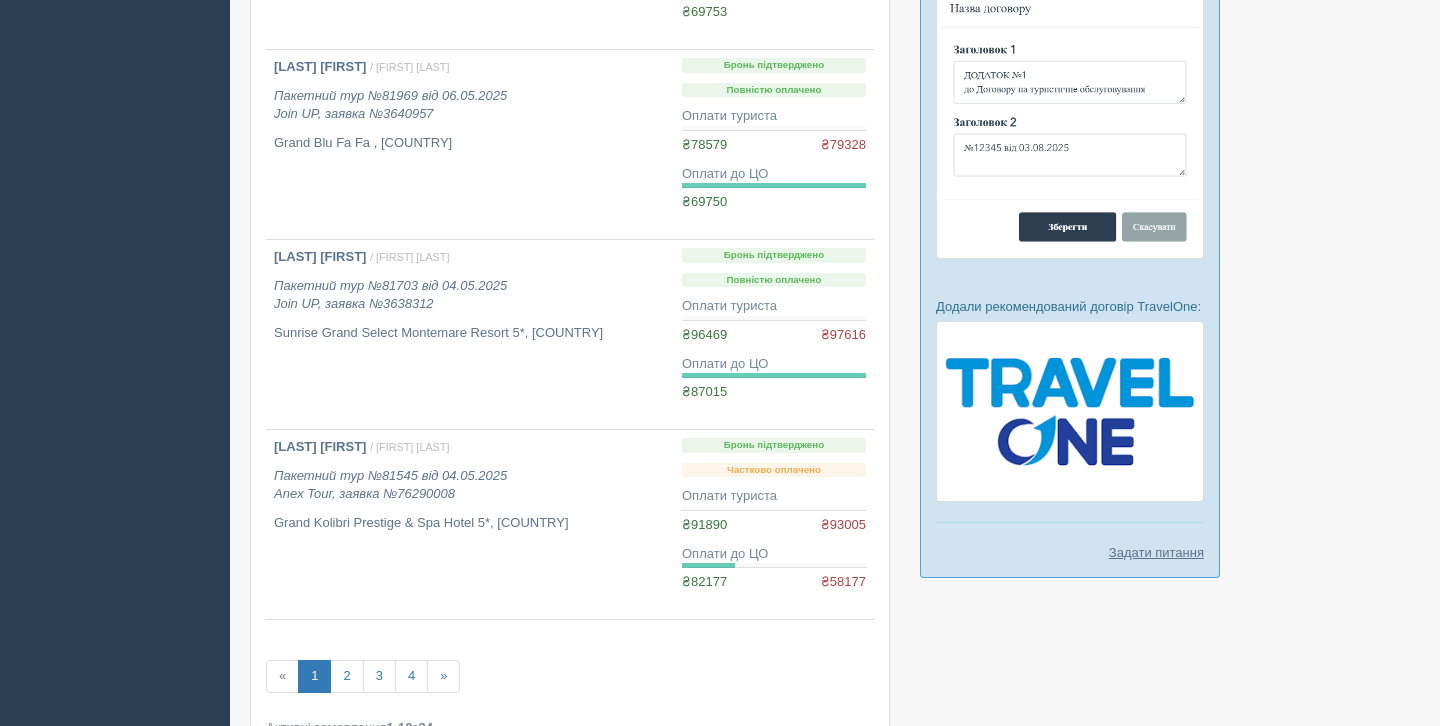 scroll, scrollTop: 1513, scrollLeft: 0, axis: vertical 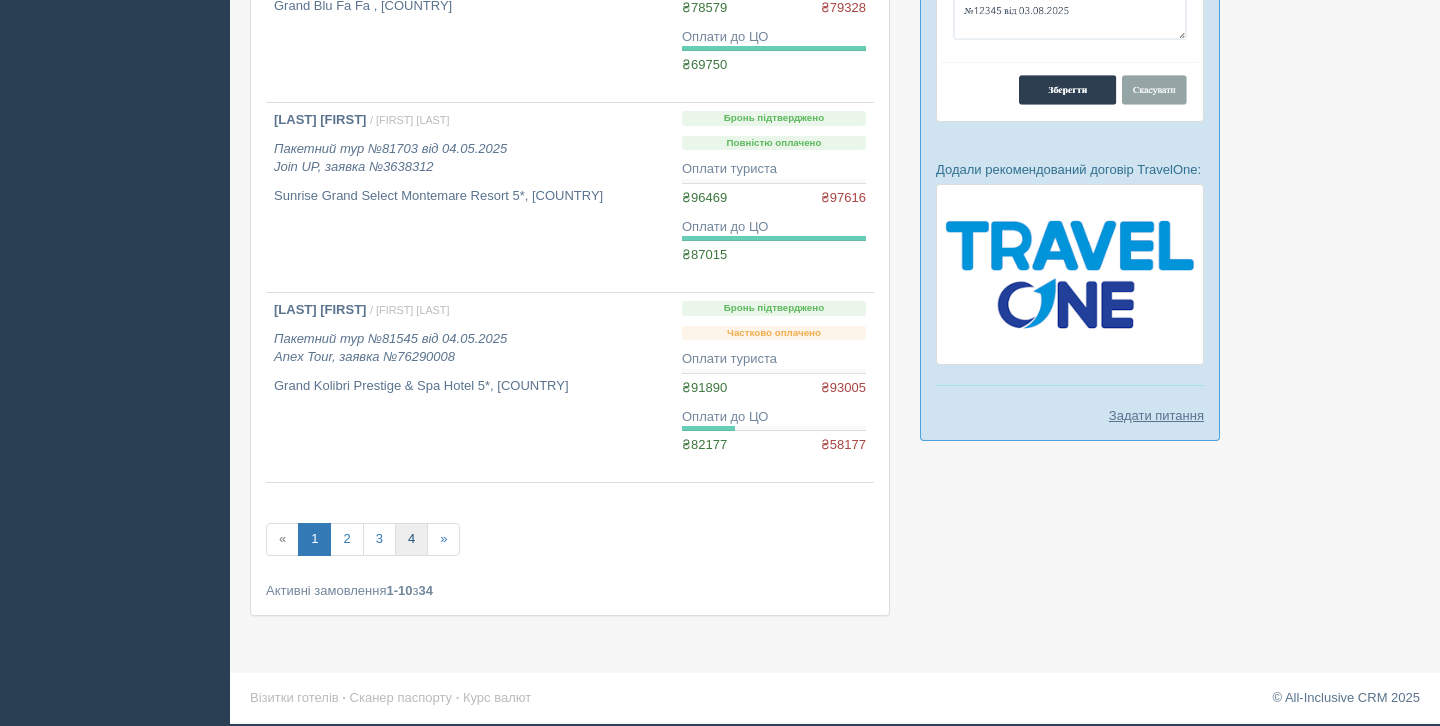 click on "4" at bounding box center (411, 539) 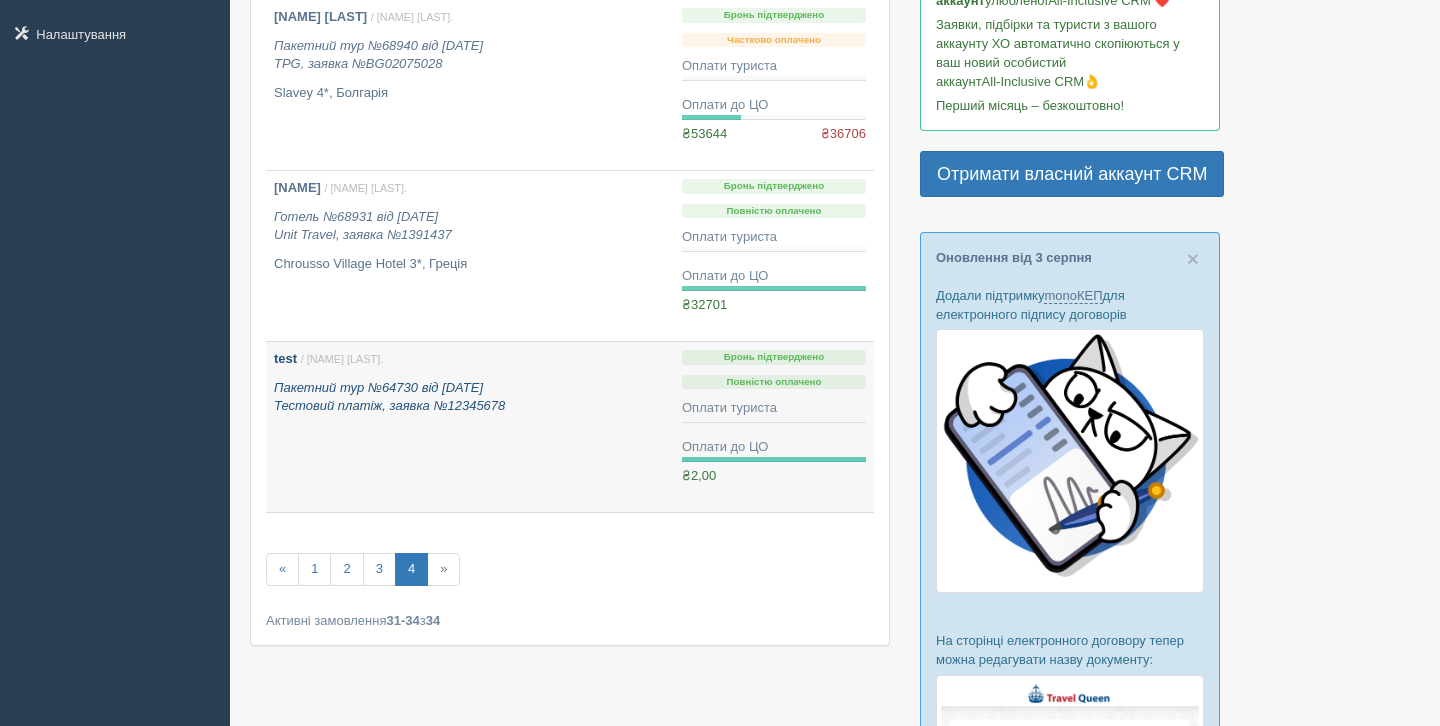 scroll, scrollTop: 417, scrollLeft: 0, axis: vertical 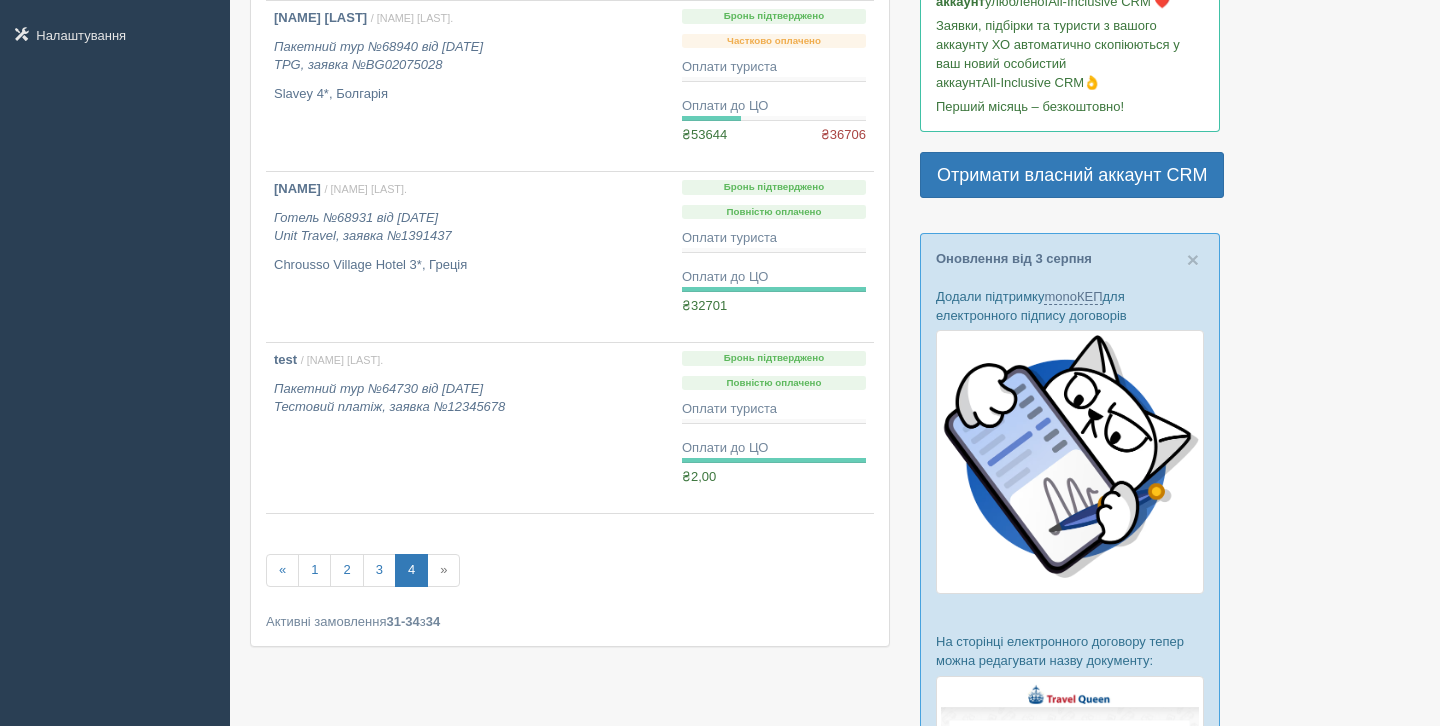 click on "»" at bounding box center [443, 570] 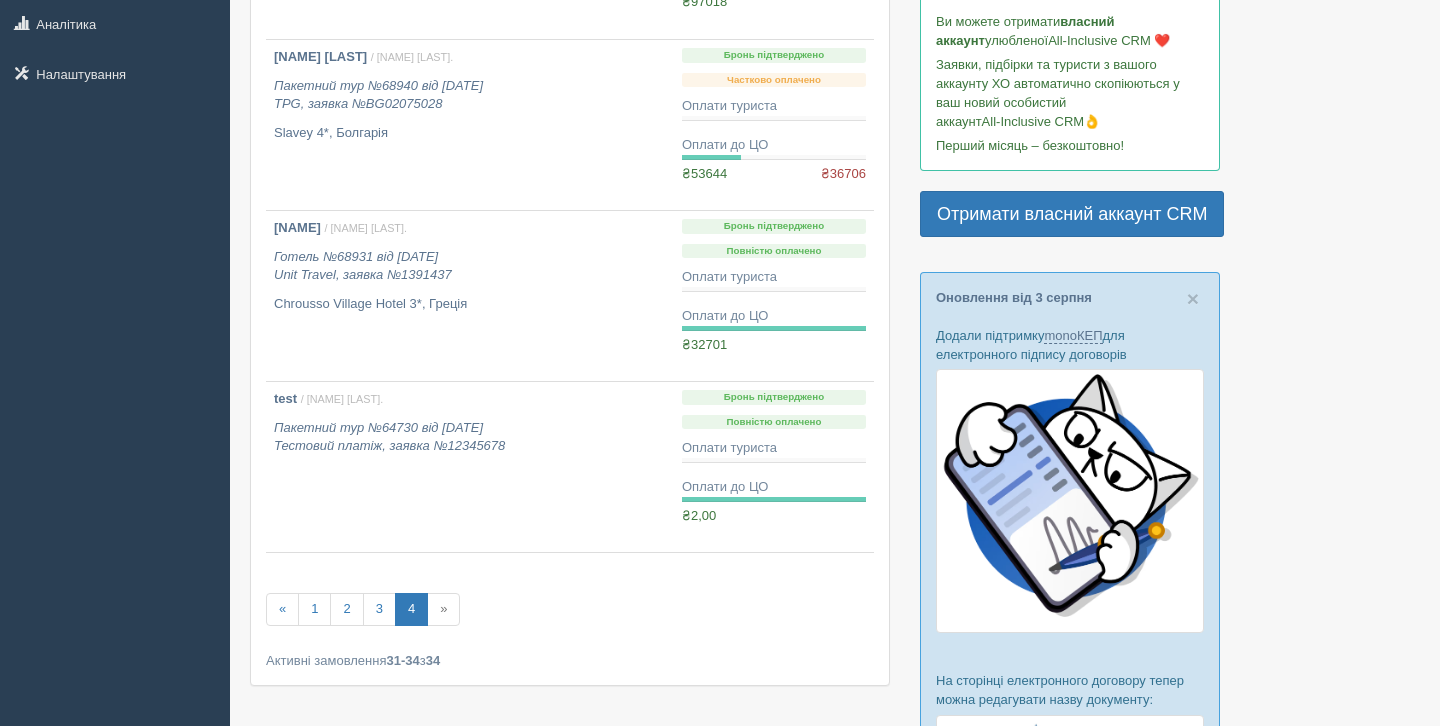 scroll, scrollTop: 384, scrollLeft: 0, axis: vertical 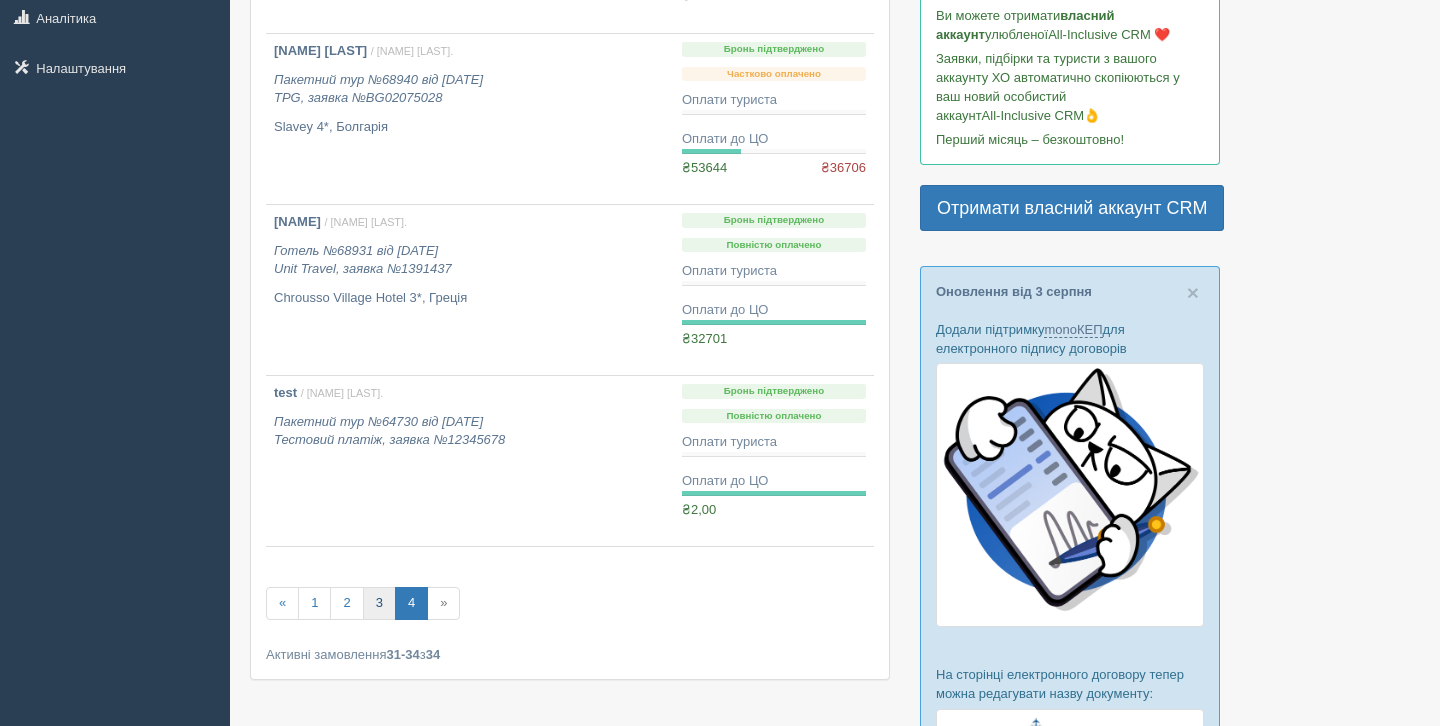 click on "3" at bounding box center (379, 603) 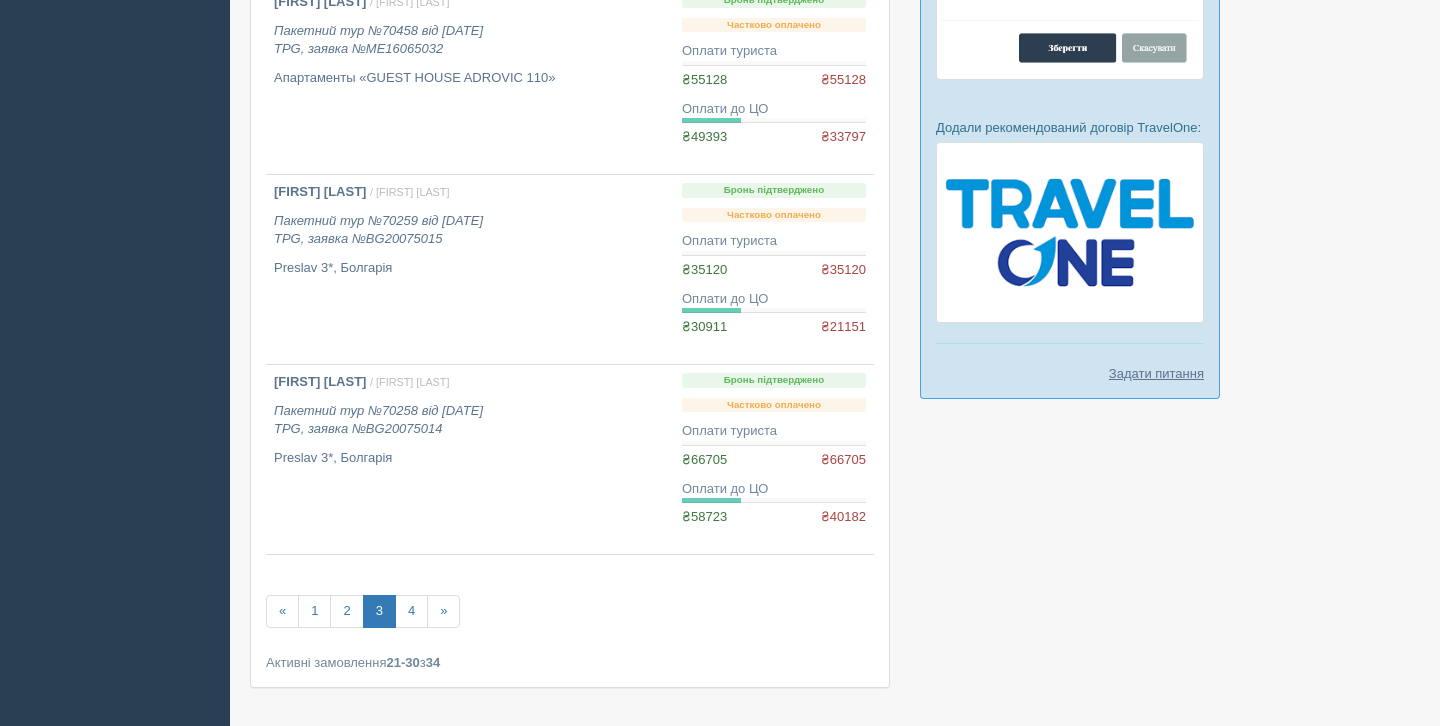 scroll, scrollTop: 1557, scrollLeft: 0, axis: vertical 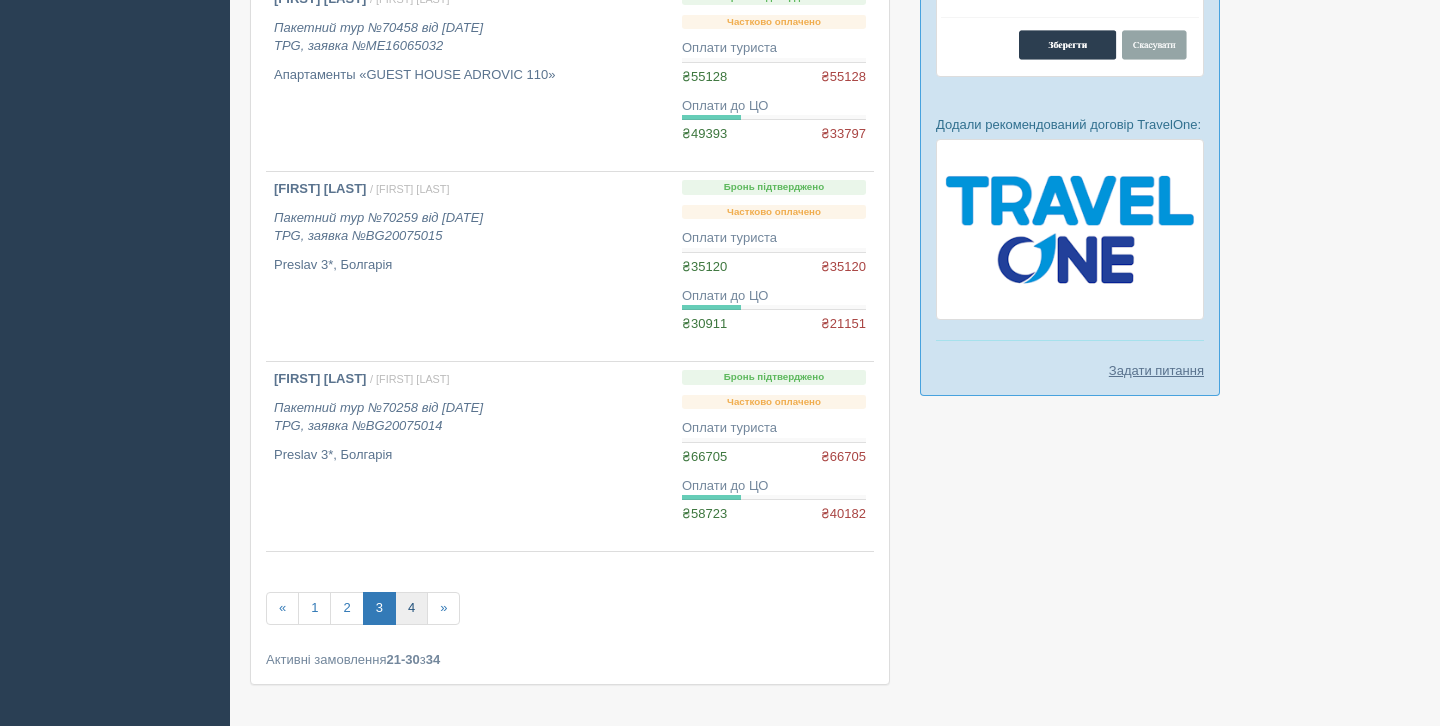 click on "4" at bounding box center [411, 608] 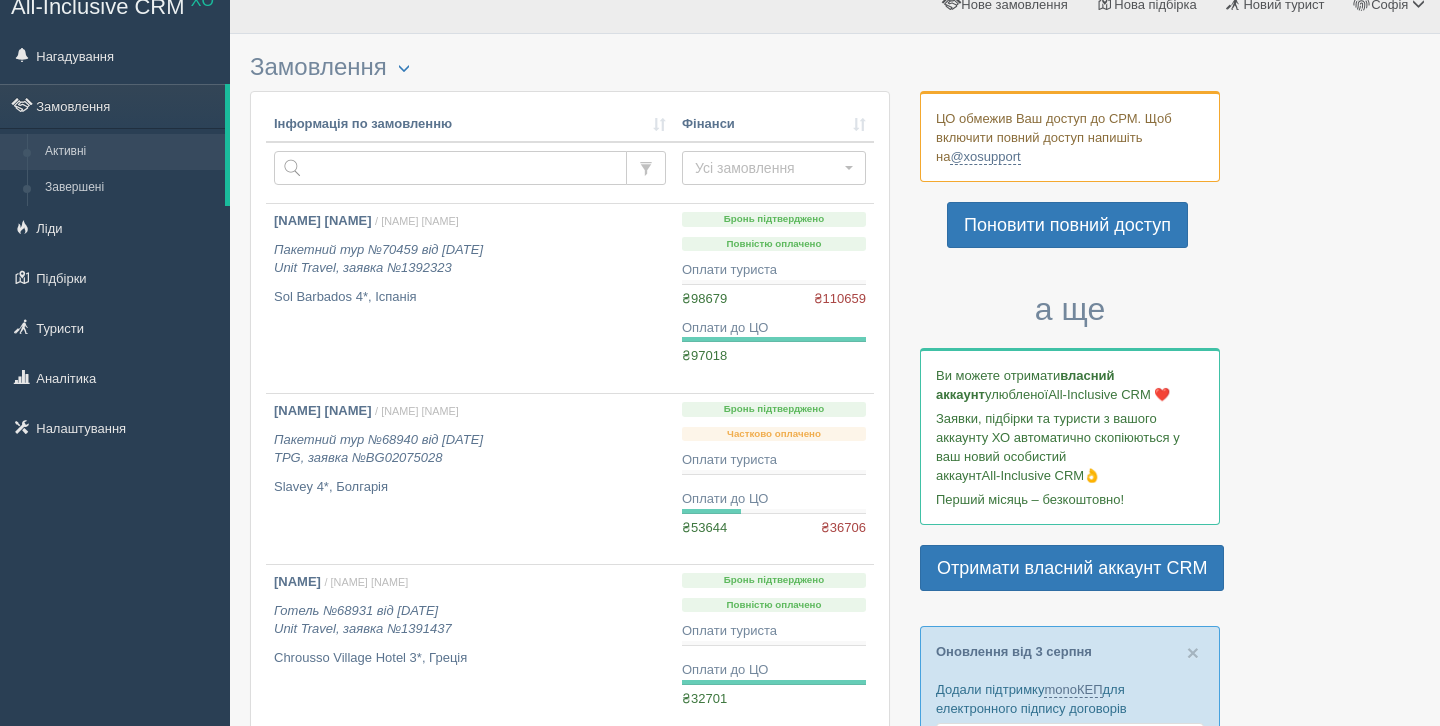 scroll, scrollTop: 30, scrollLeft: 0, axis: vertical 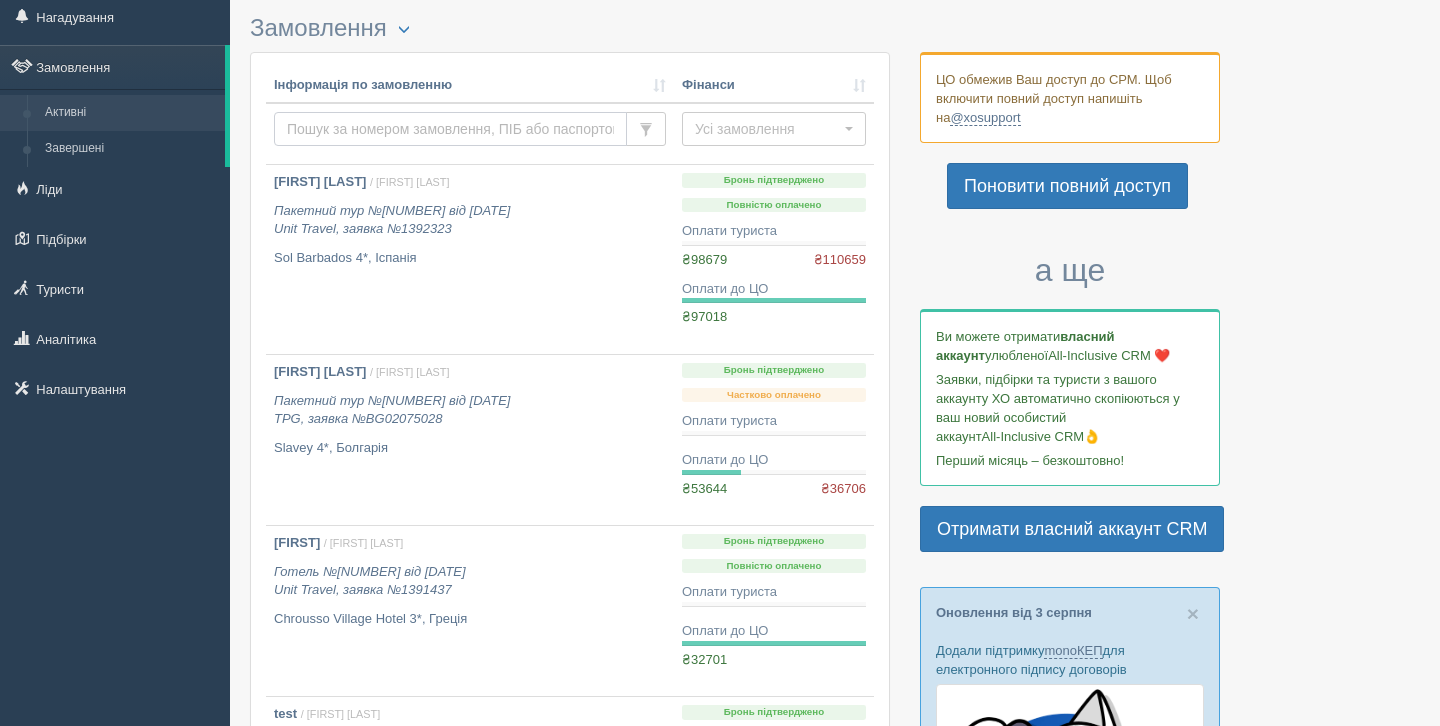 click at bounding box center [450, 129] 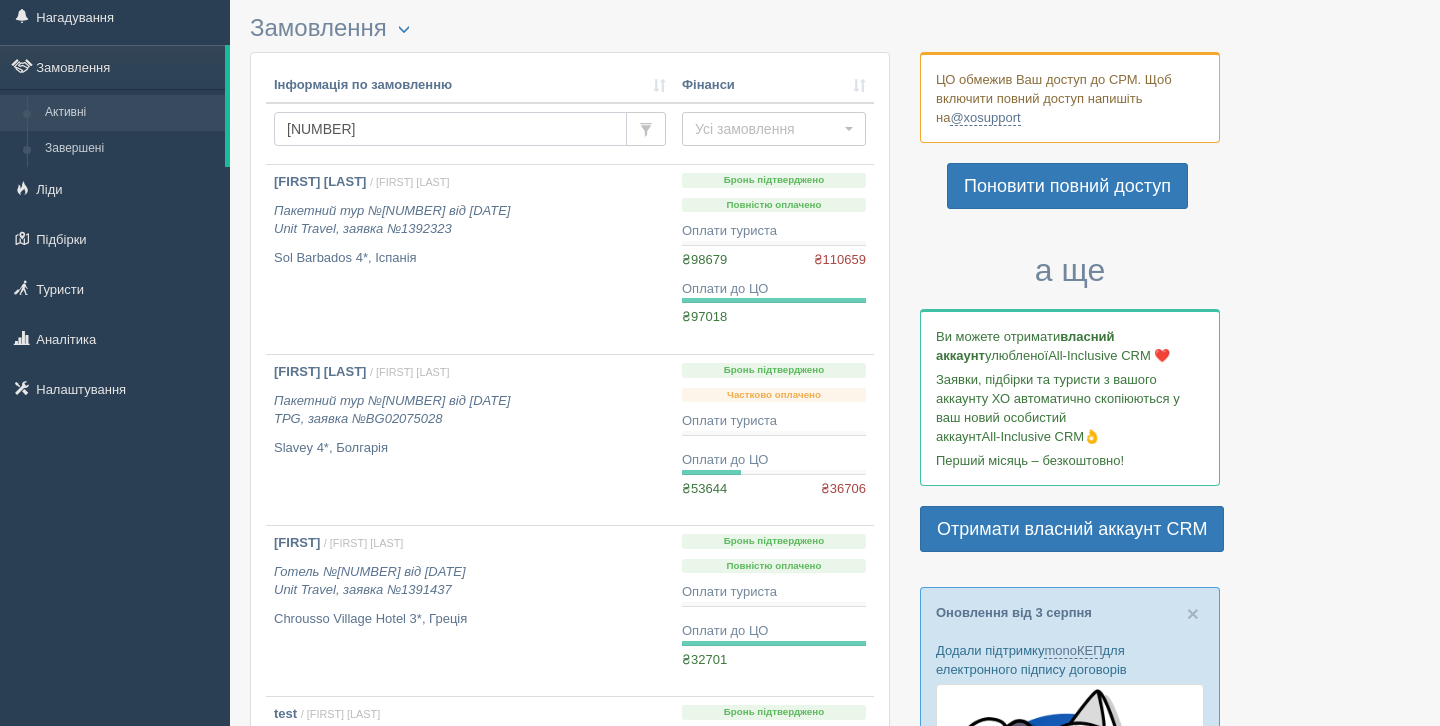 type on "[NUMBER]" 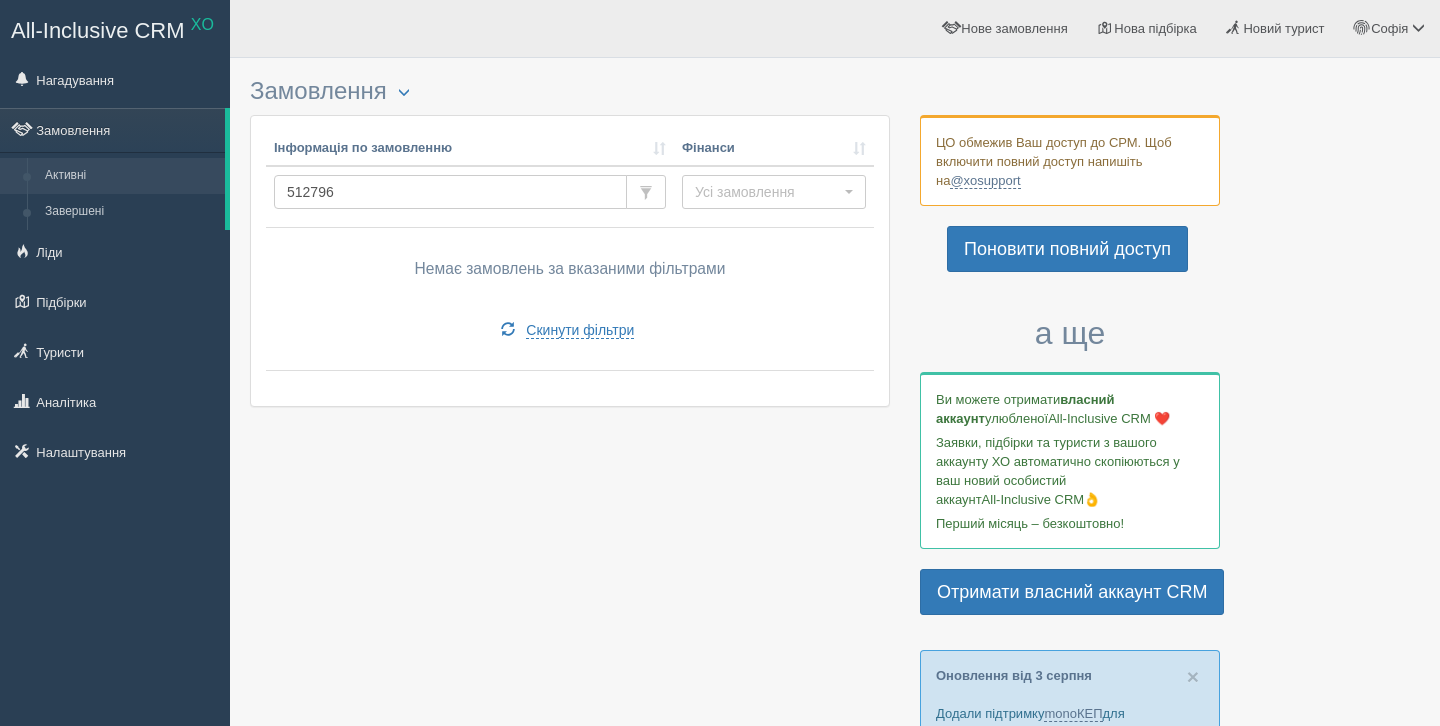 scroll, scrollTop: 0, scrollLeft: 0, axis: both 